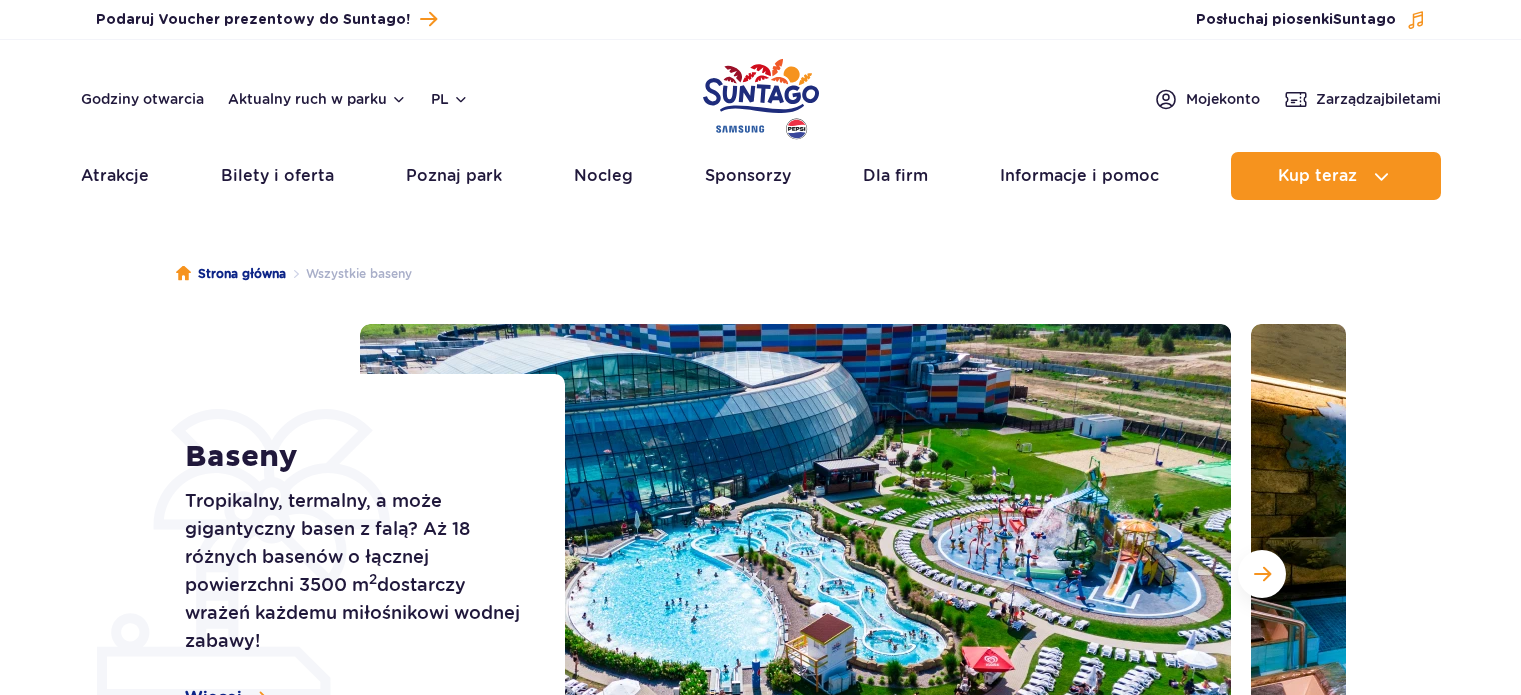 scroll, scrollTop: 0, scrollLeft: 0, axis: both 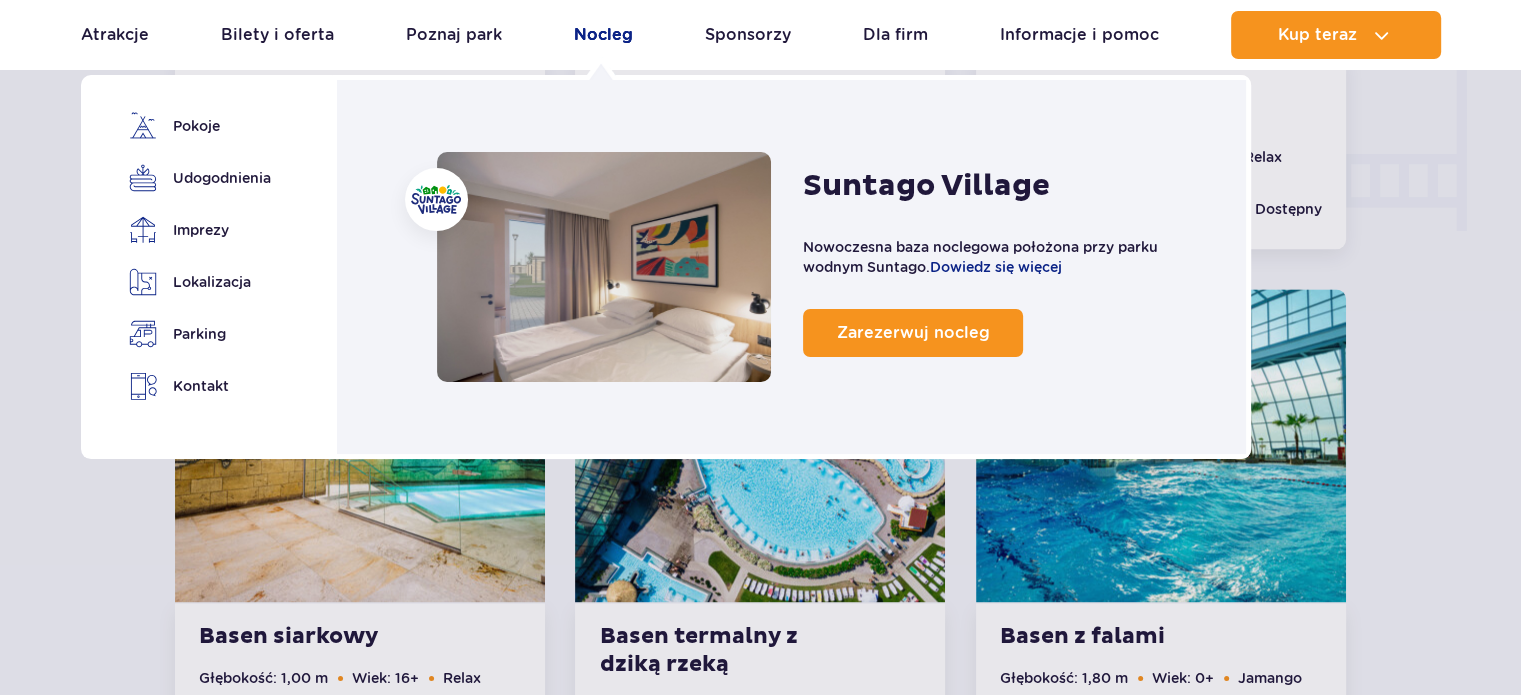 click on "Nocleg" at bounding box center (603, 35) 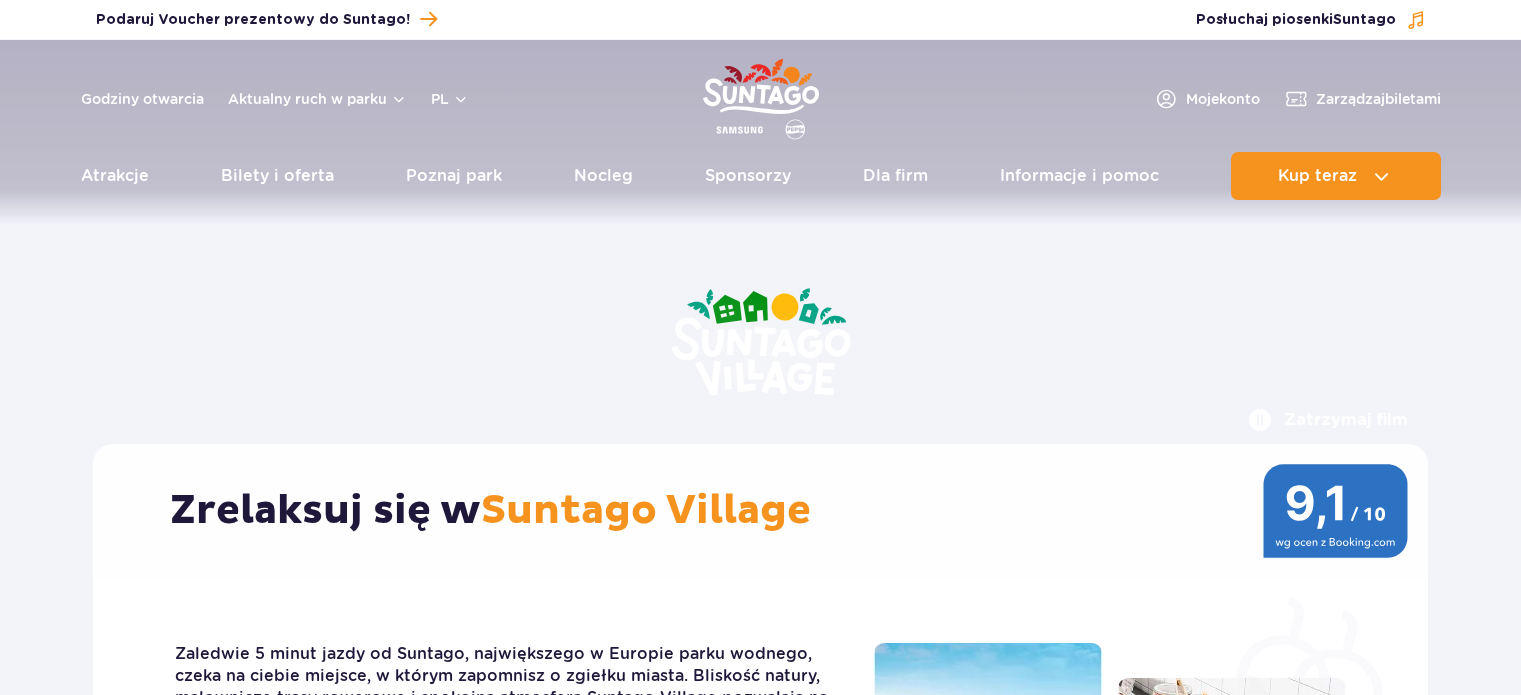 scroll, scrollTop: 0, scrollLeft: 0, axis: both 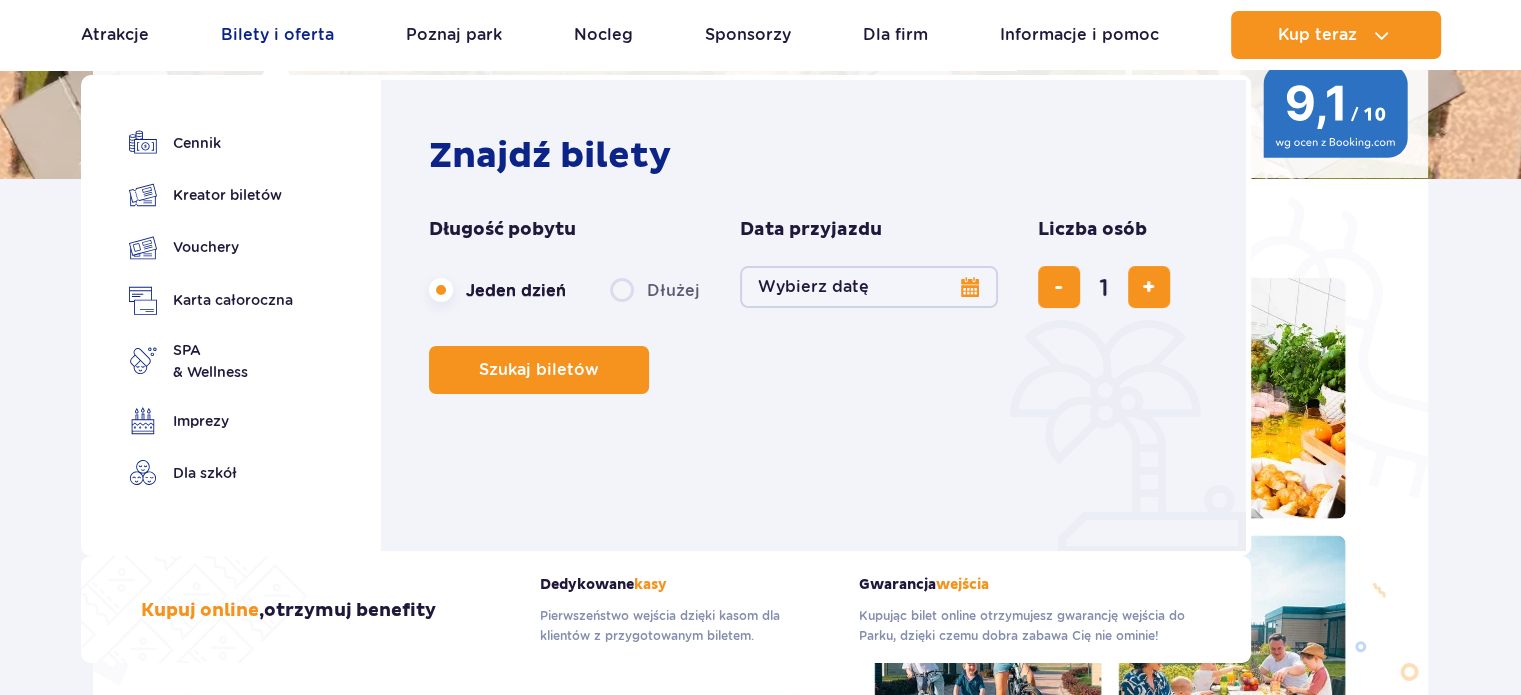 click on "Bilety i oferta" at bounding box center (277, 35) 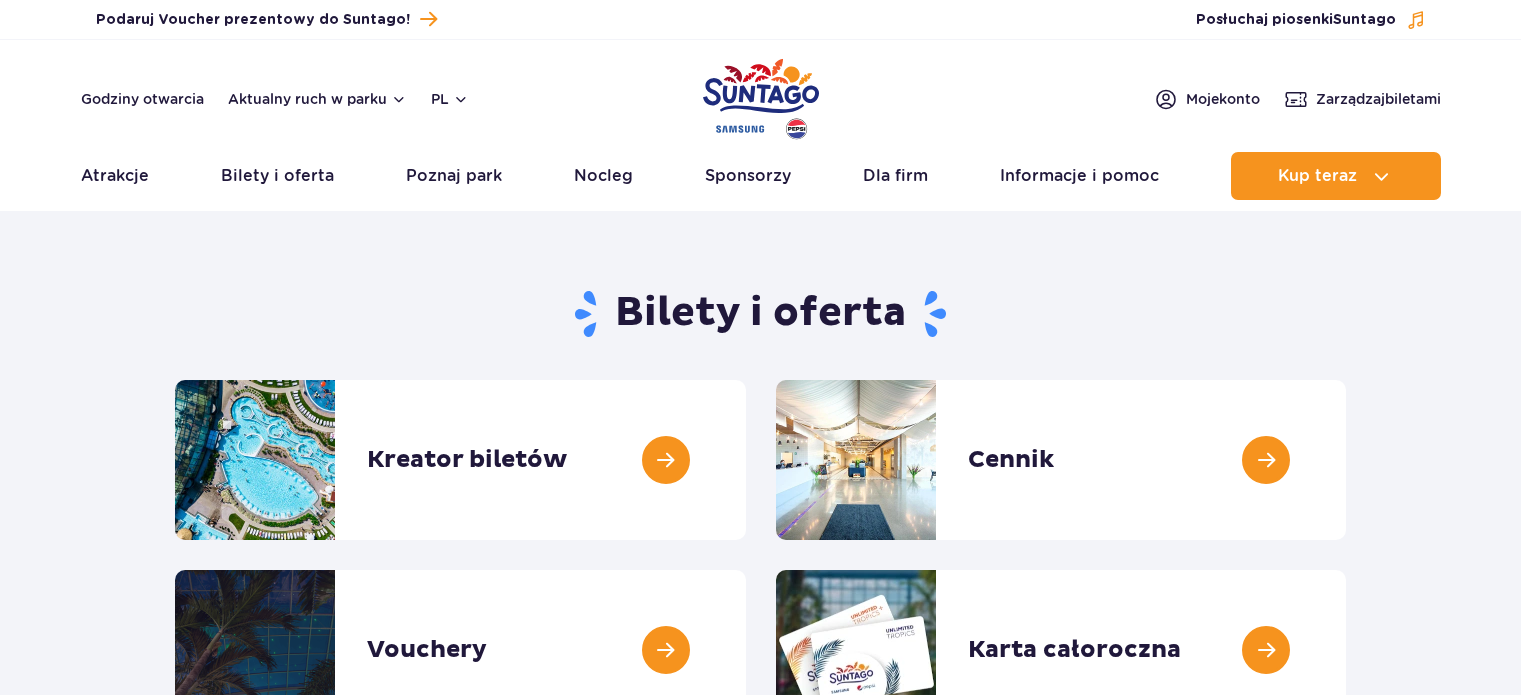 scroll, scrollTop: 0, scrollLeft: 0, axis: both 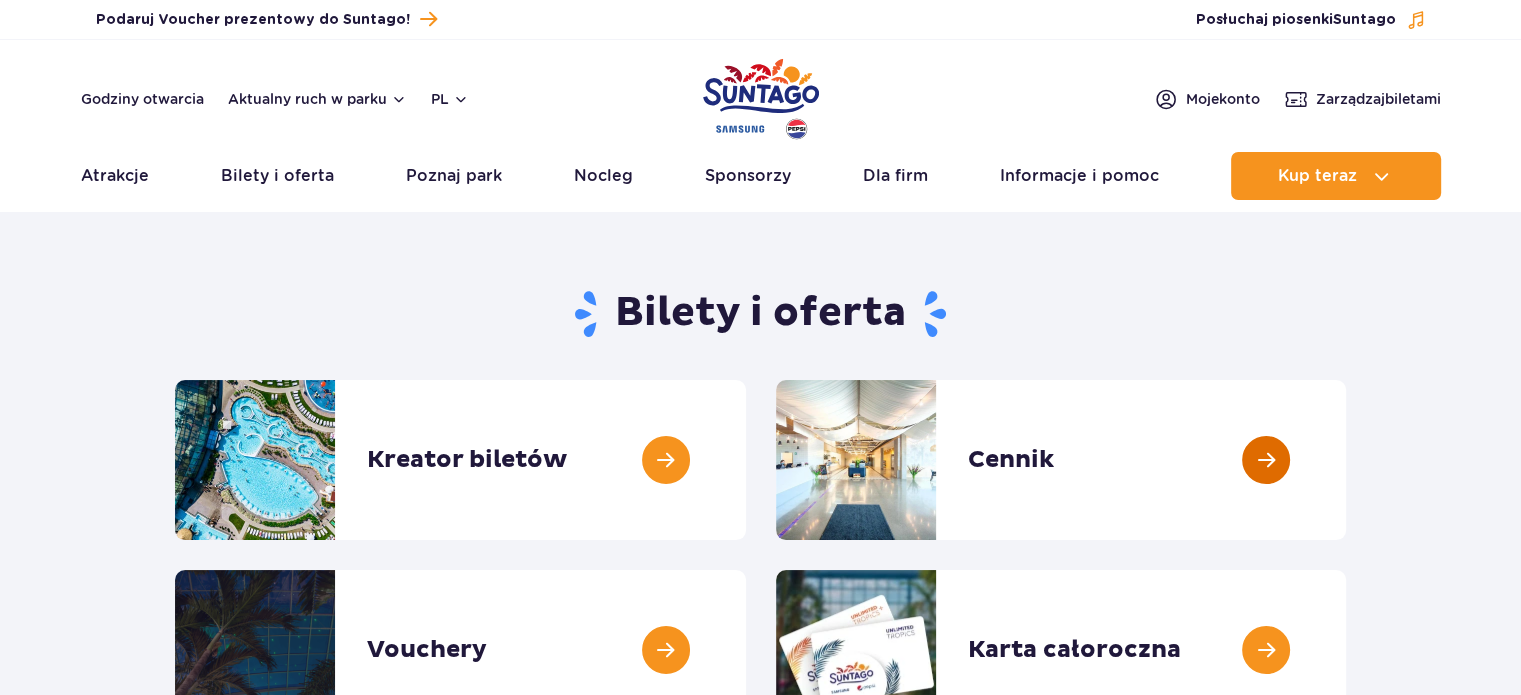 click at bounding box center (1346, 460) 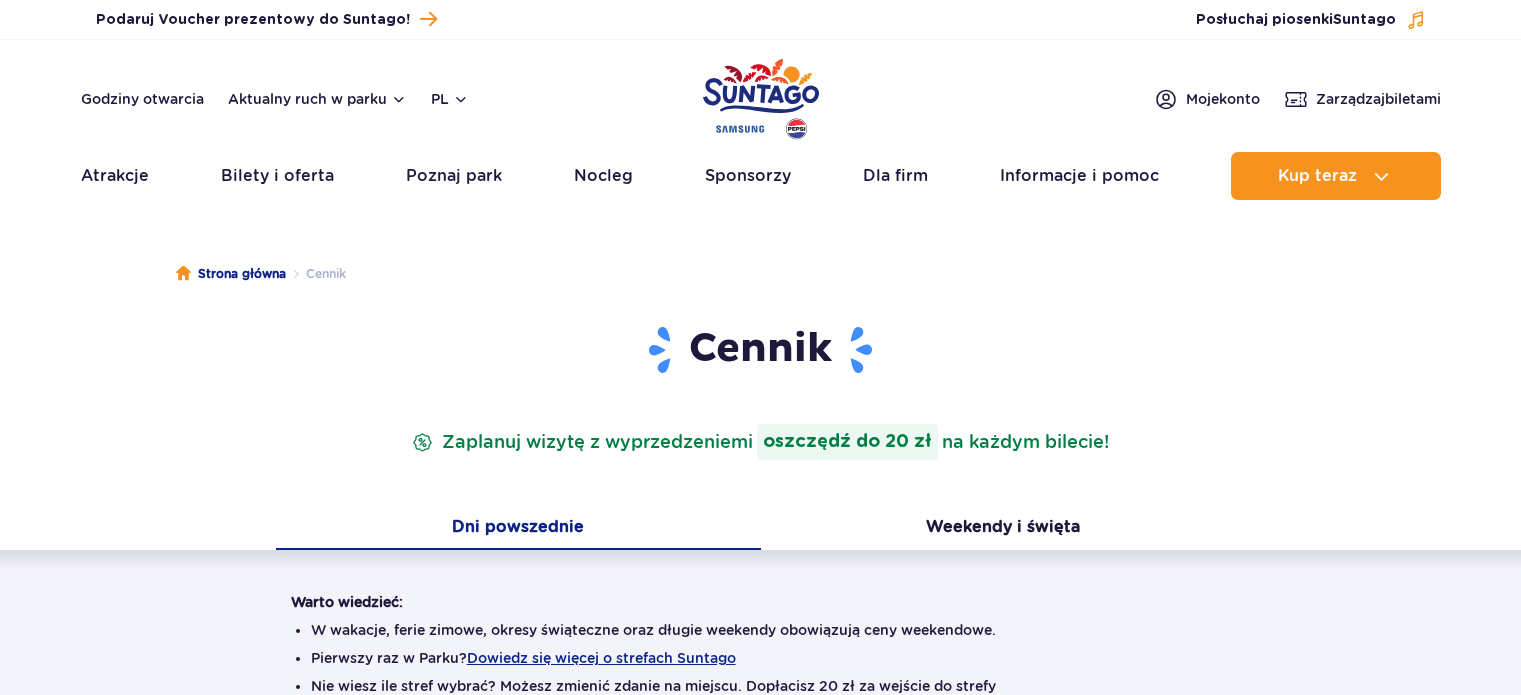 scroll, scrollTop: 0, scrollLeft: 0, axis: both 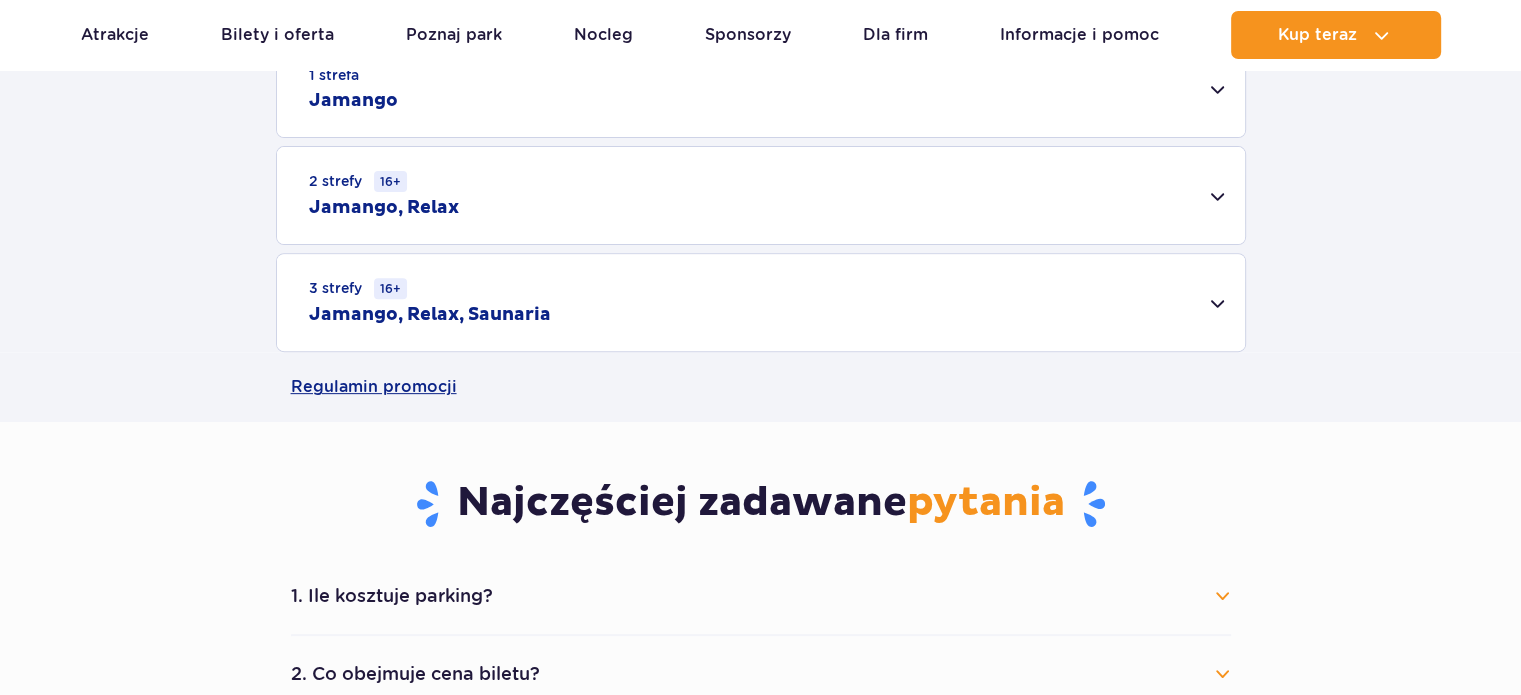 click on "3 strefy  16+
Jamango, Relax, Saunaria" at bounding box center (761, 302) 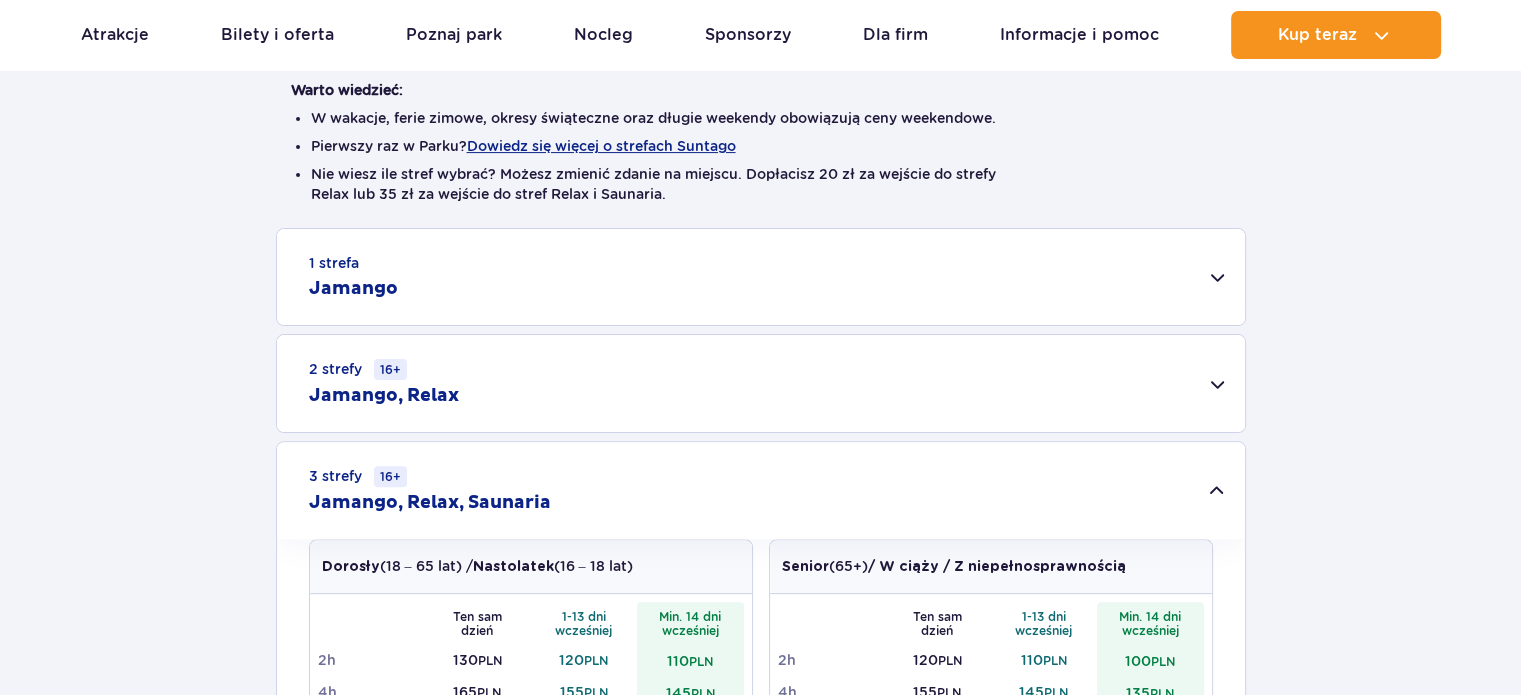 scroll, scrollTop: 500, scrollLeft: 0, axis: vertical 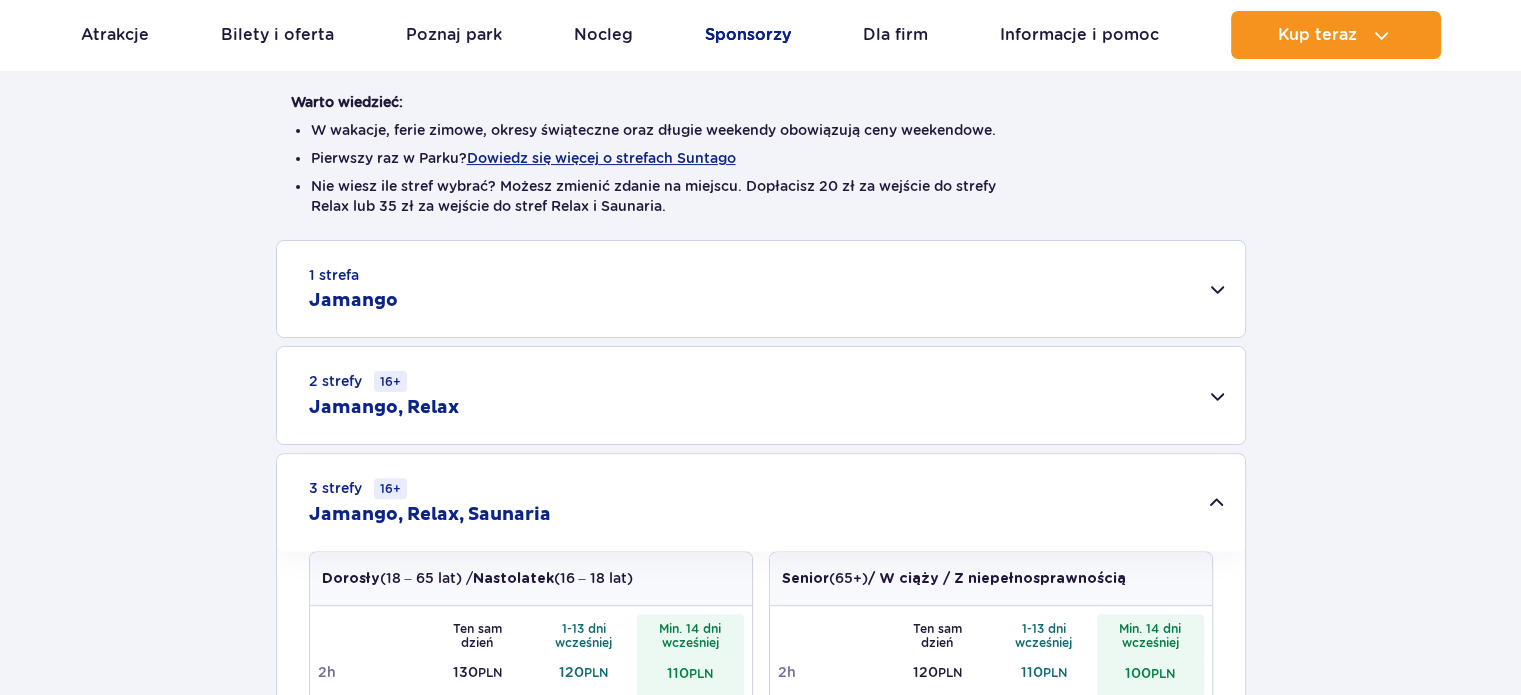 click on "Sponsorzy" at bounding box center (748, 35) 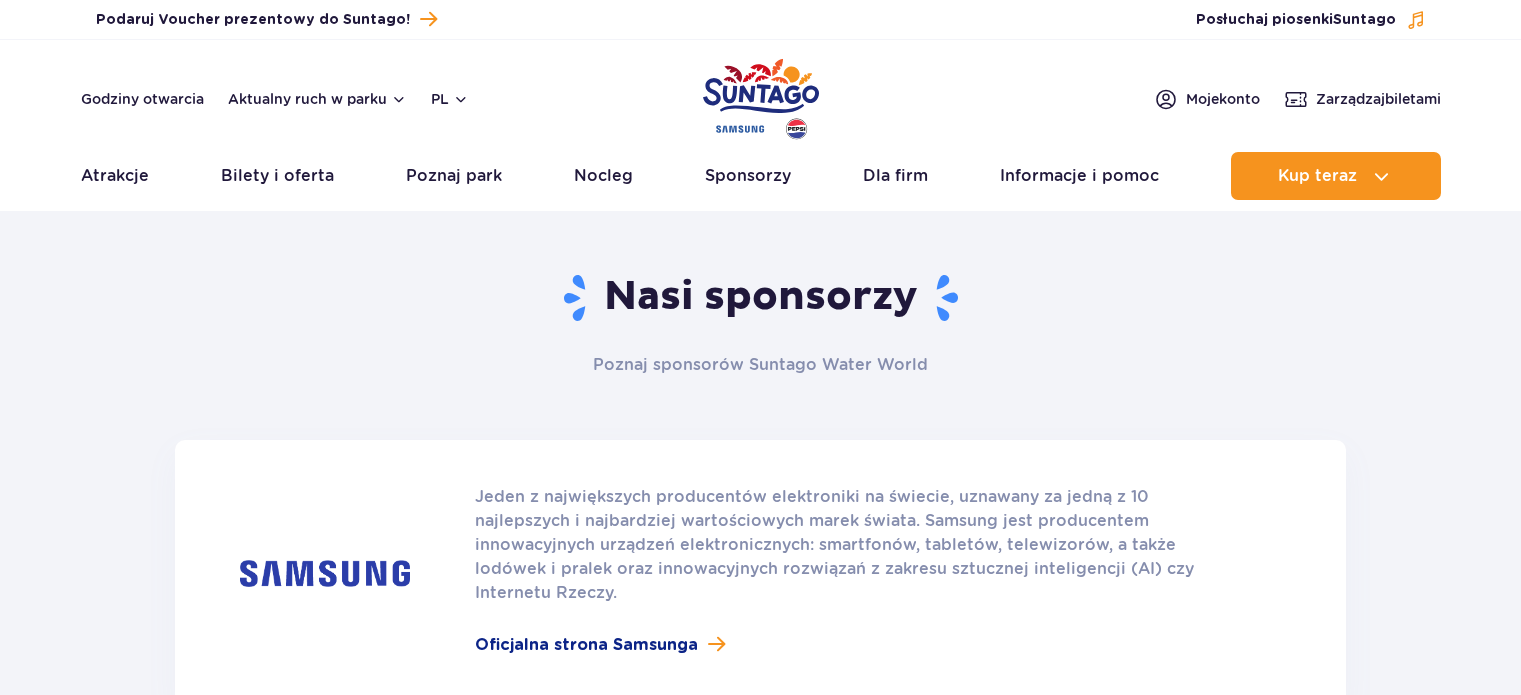 scroll, scrollTop: 55, scrollLeft: 0, axis: vertical 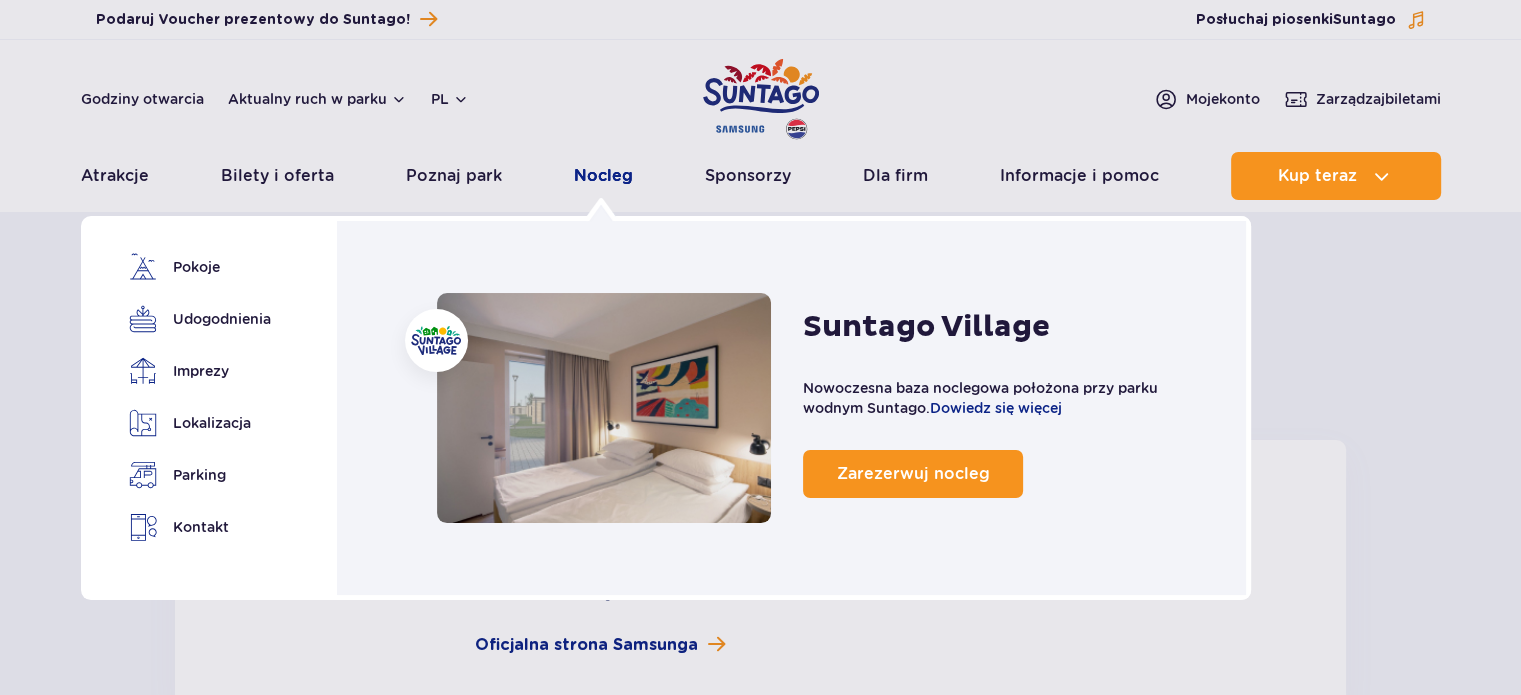 click on "Nocleg" at bounding box center [603, 176] 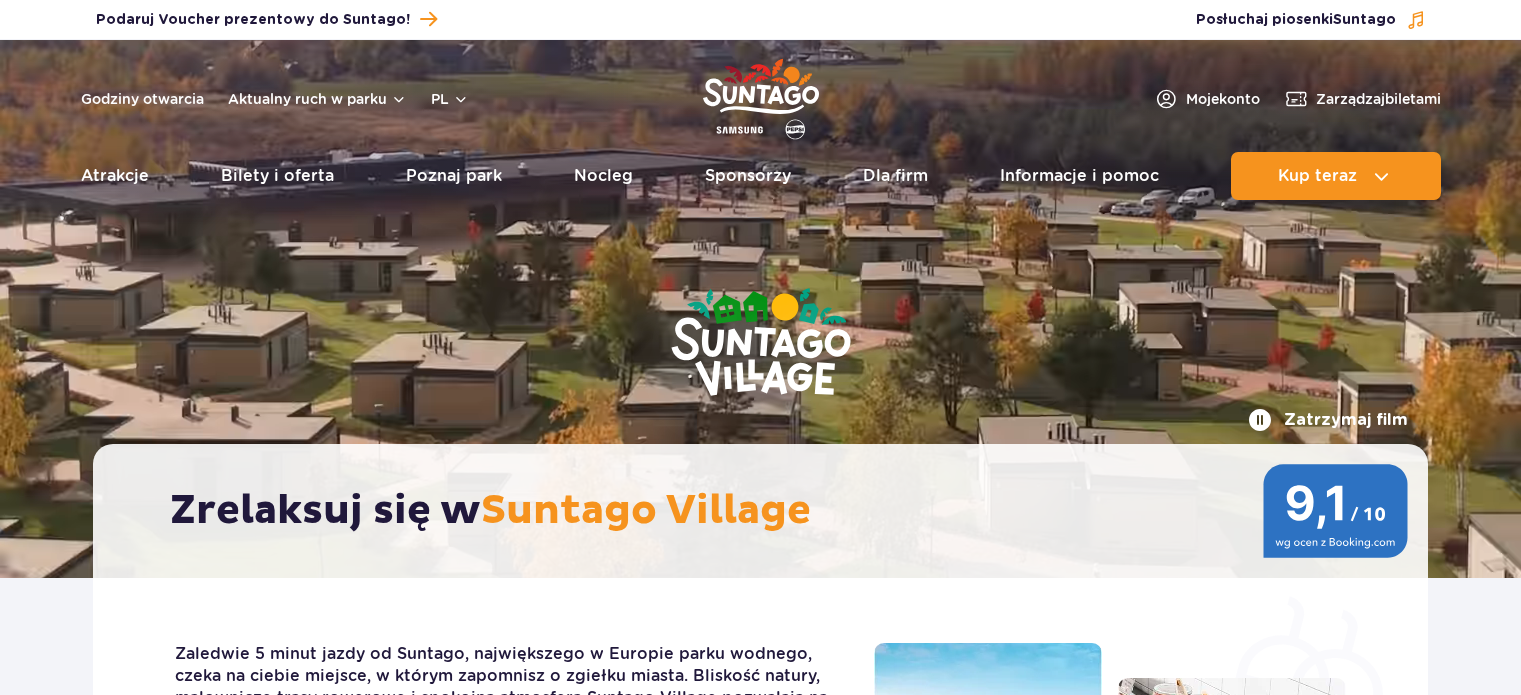 scroll, scrollTop: 0, scrollLeft: 0, axis: both 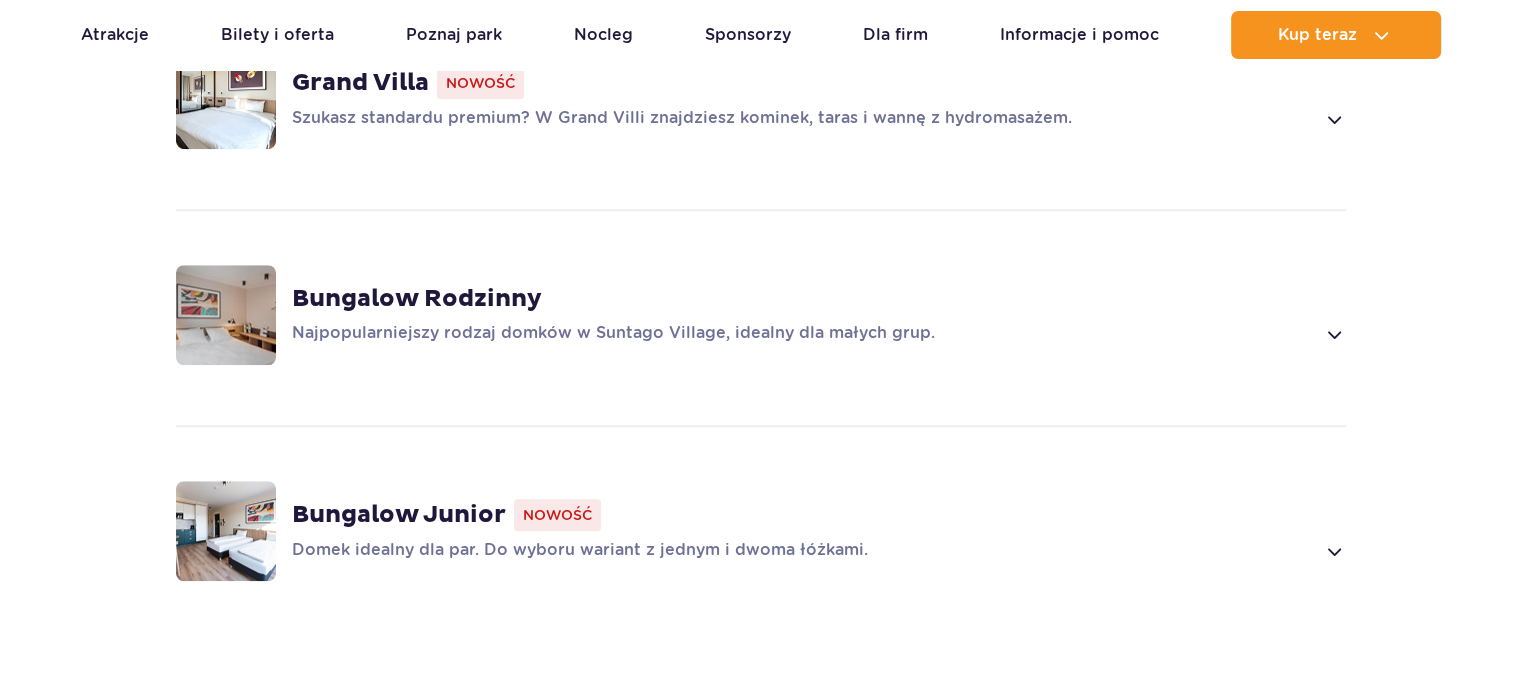 click at bounding box center [1333, 551] 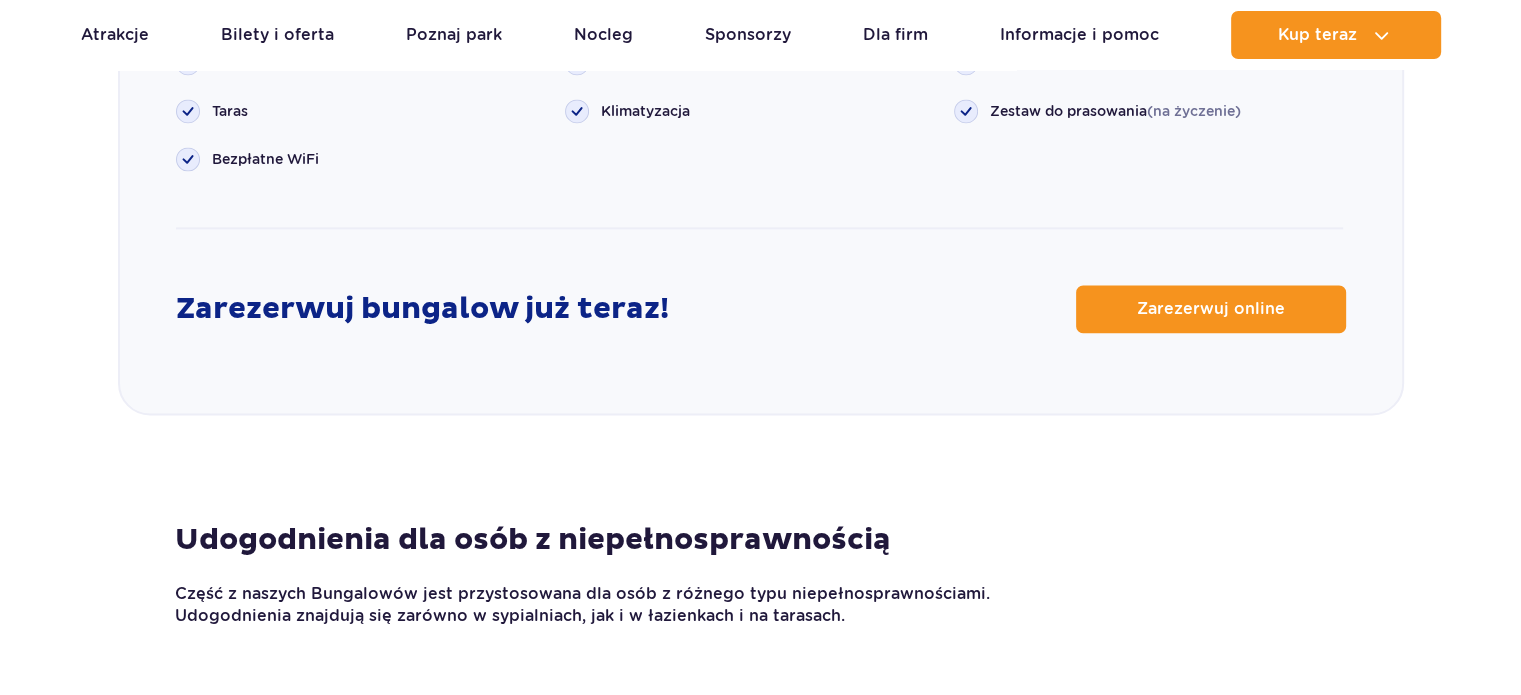 scroll, scrollTop: 2860, scrollLeft: 0, axis: vertical 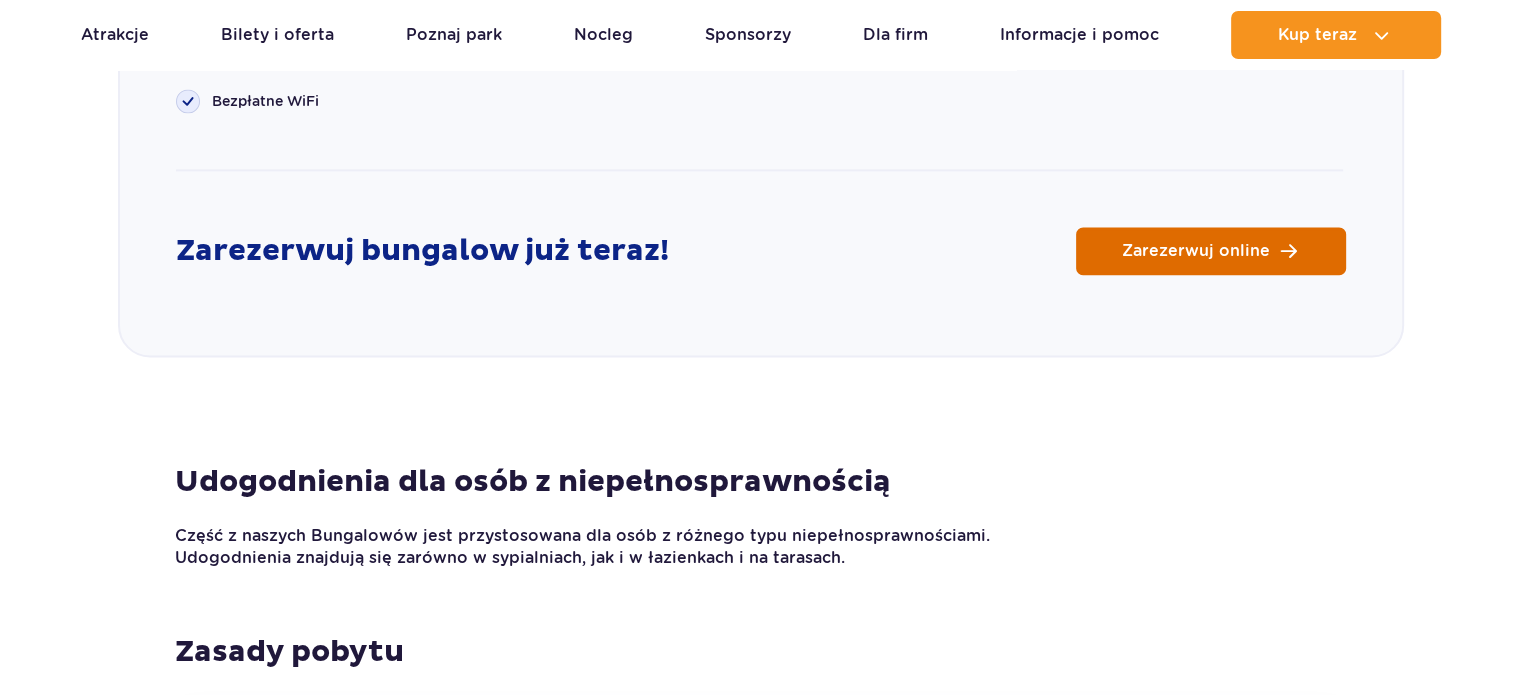 click on "Zarezerwuj online" at bounding box center (1196, 251) 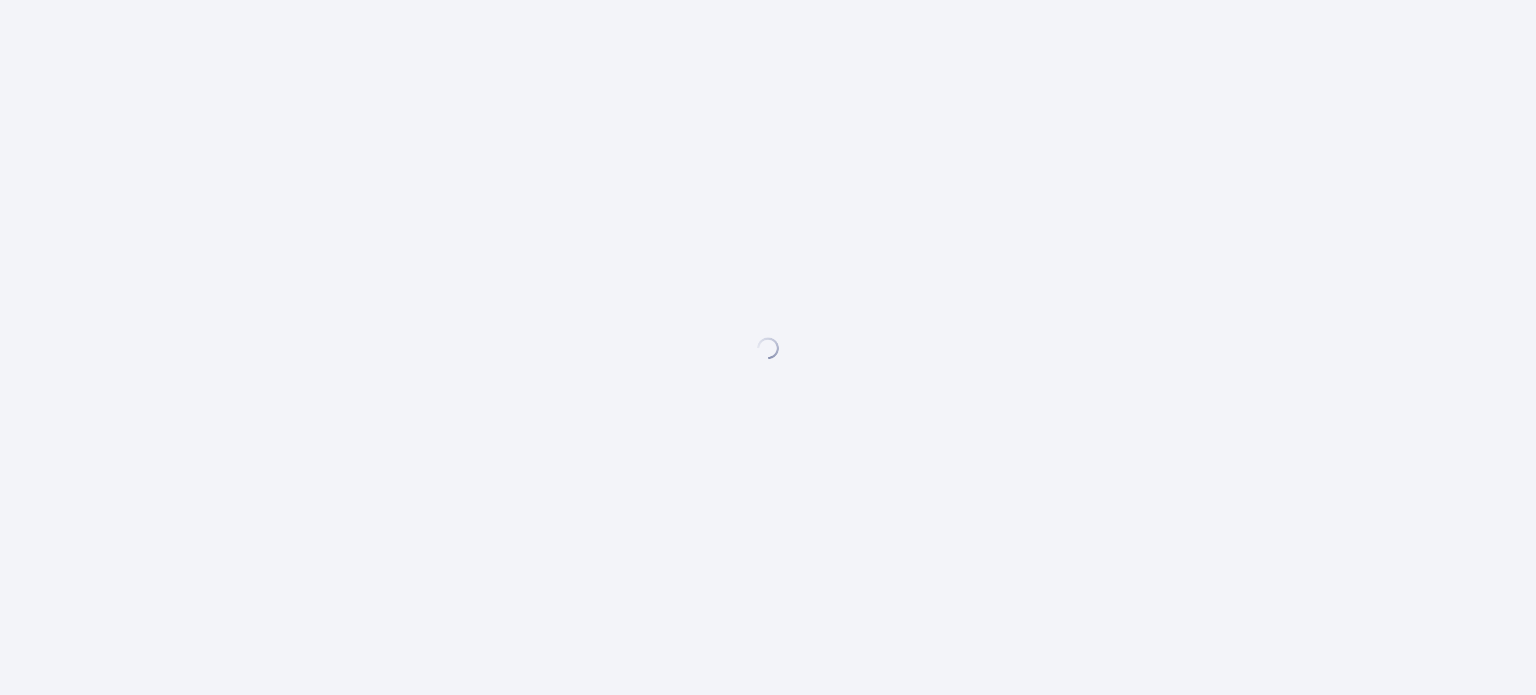 scroll, scrollTop: 0, scrollLeft: 0, axis: both 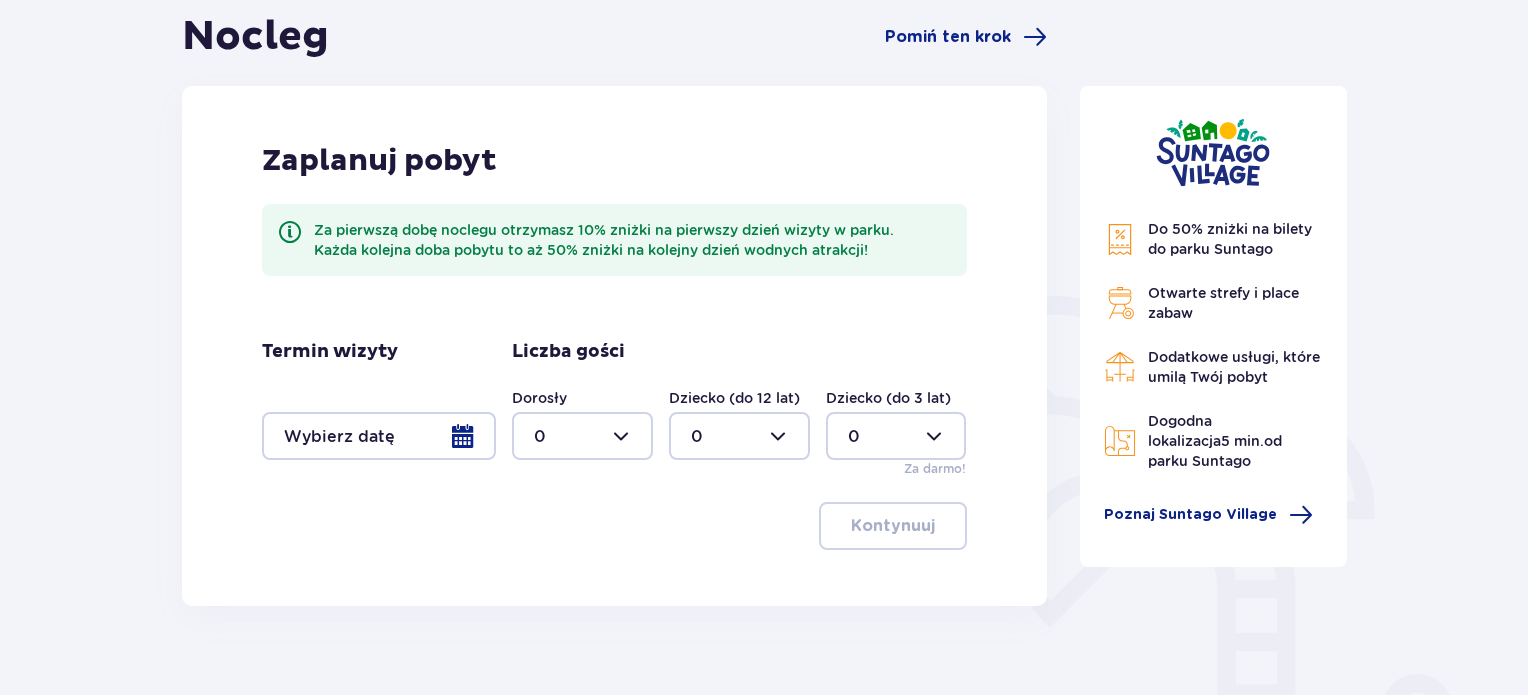 click at bounding box center (582, 436) 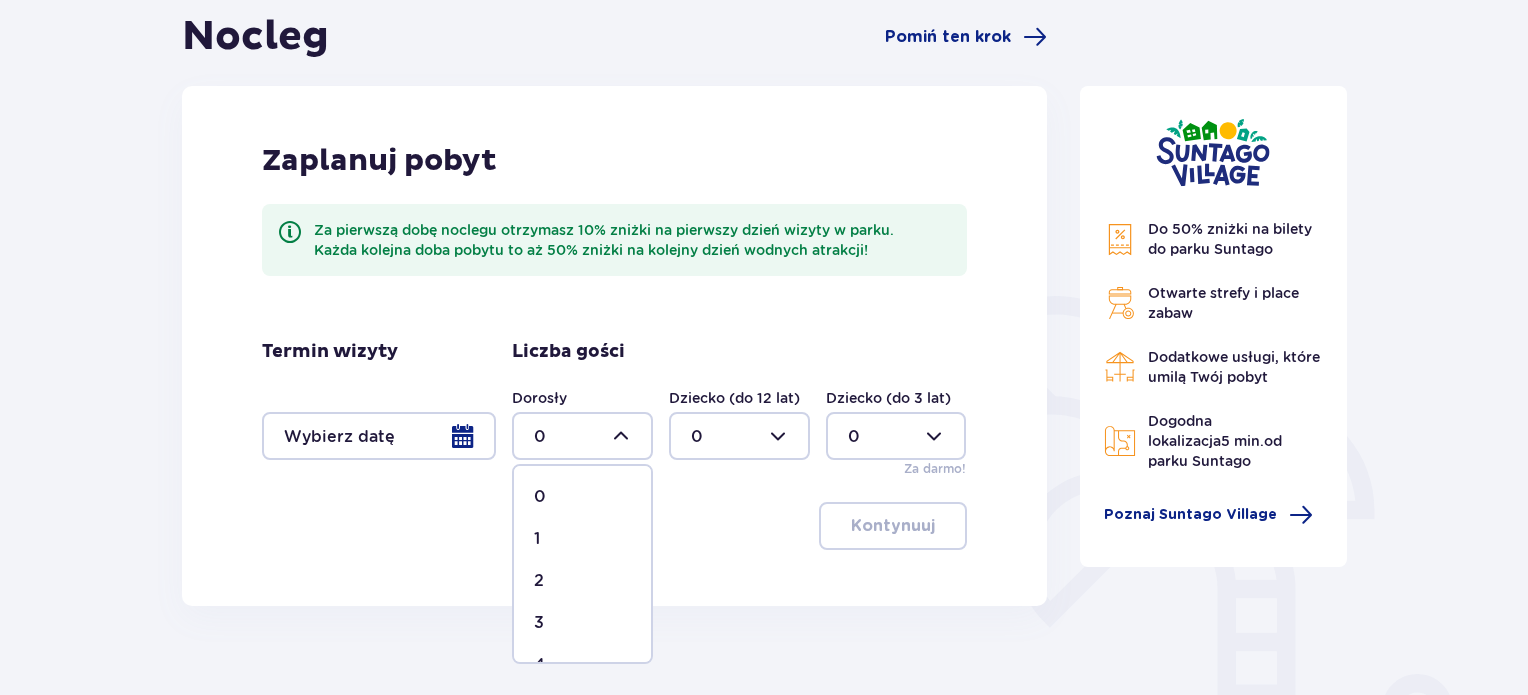 click on "1" at bounding box center [582, 539] 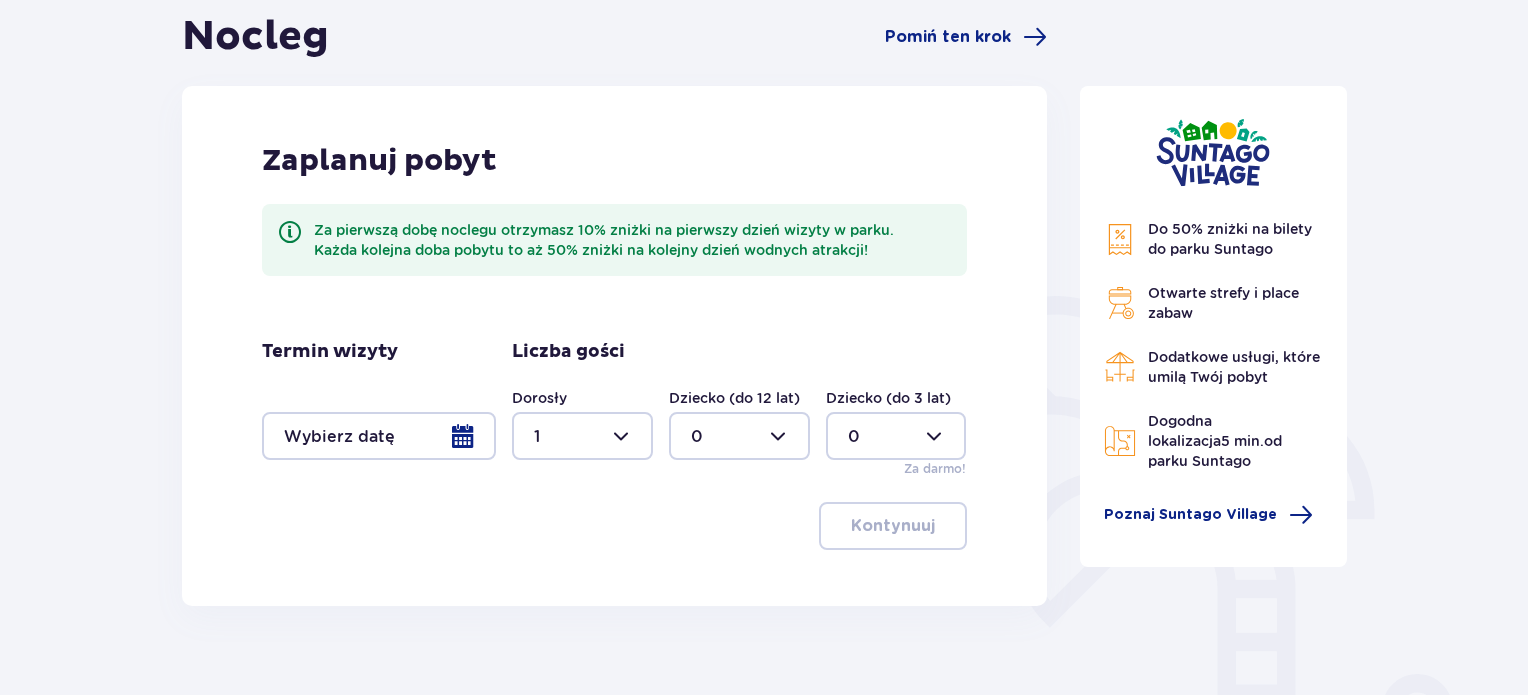click at bounding box center [739, 436] 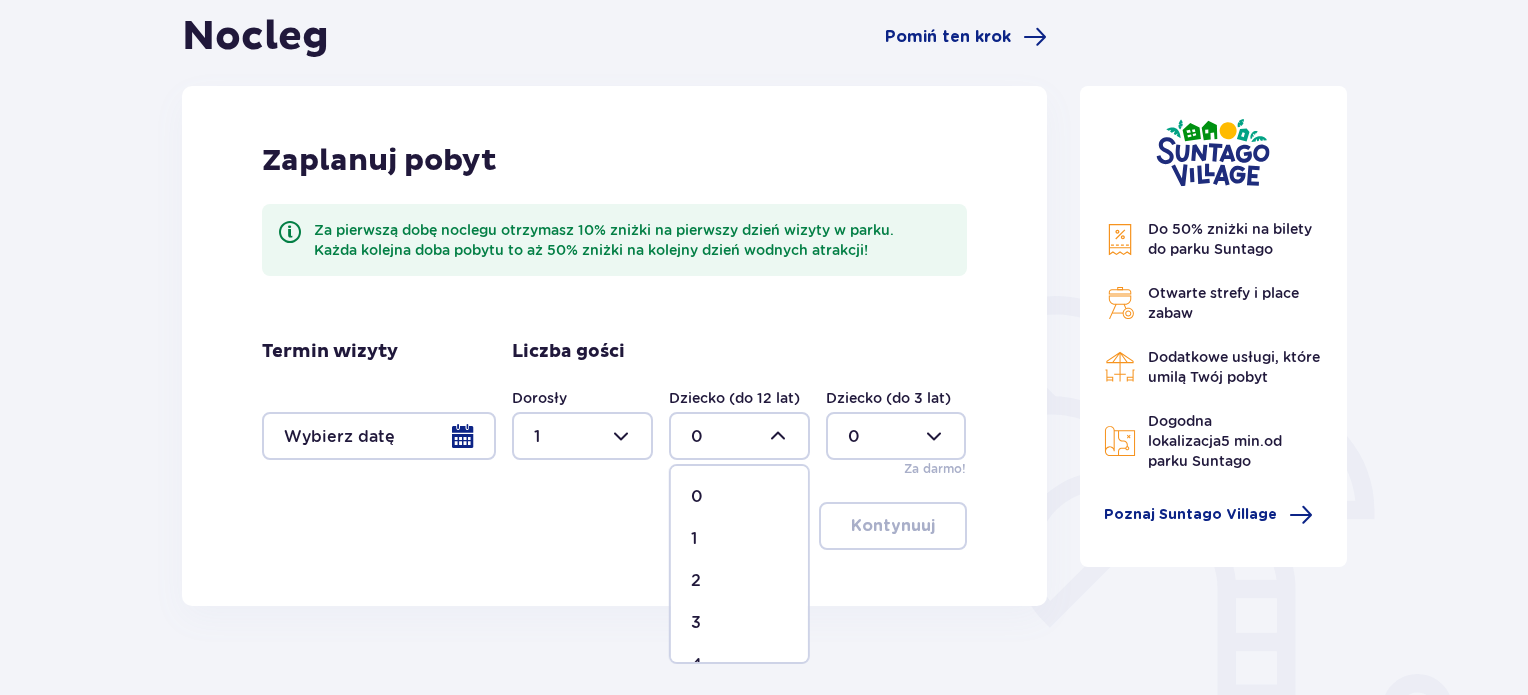 click on "1" at bounding box center [739, 539] 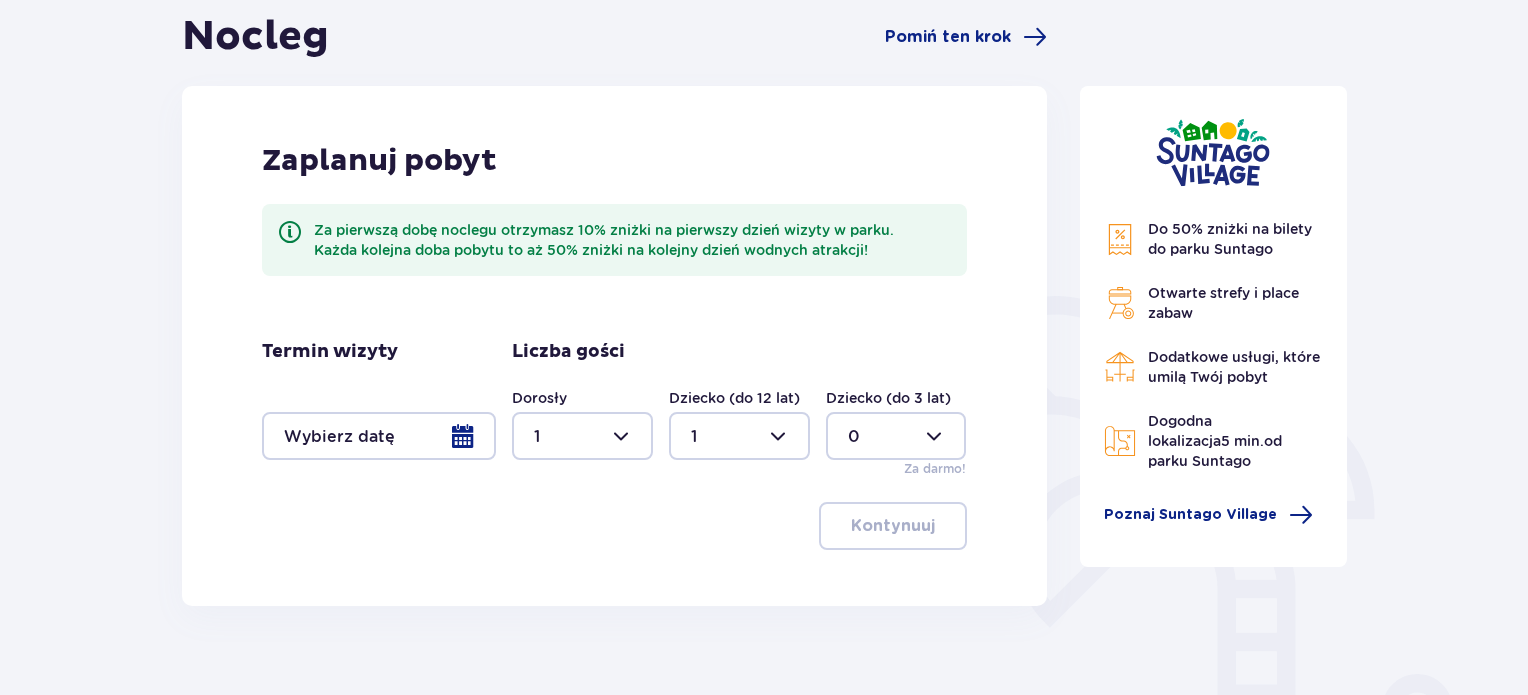 click at bounding box center (379, 436) 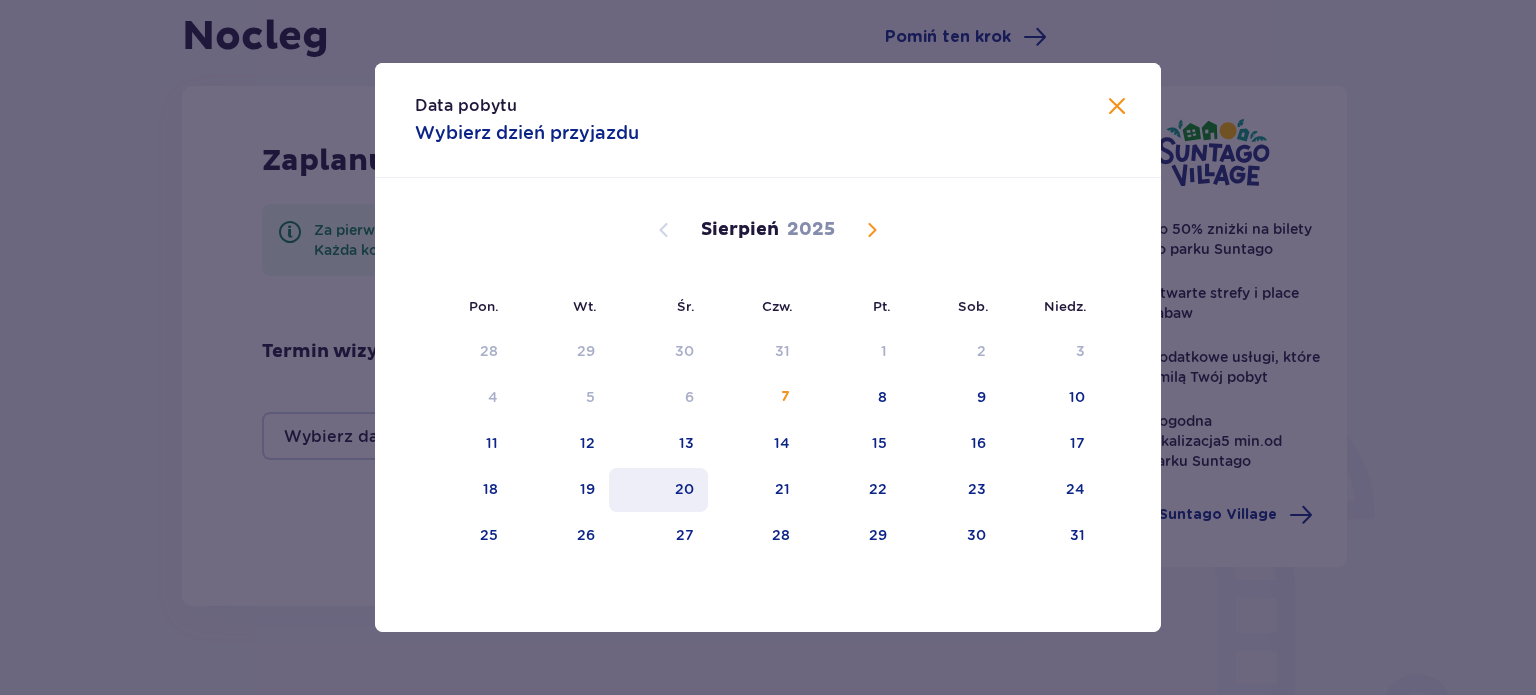click on "20" at bounding box center (684, 489) 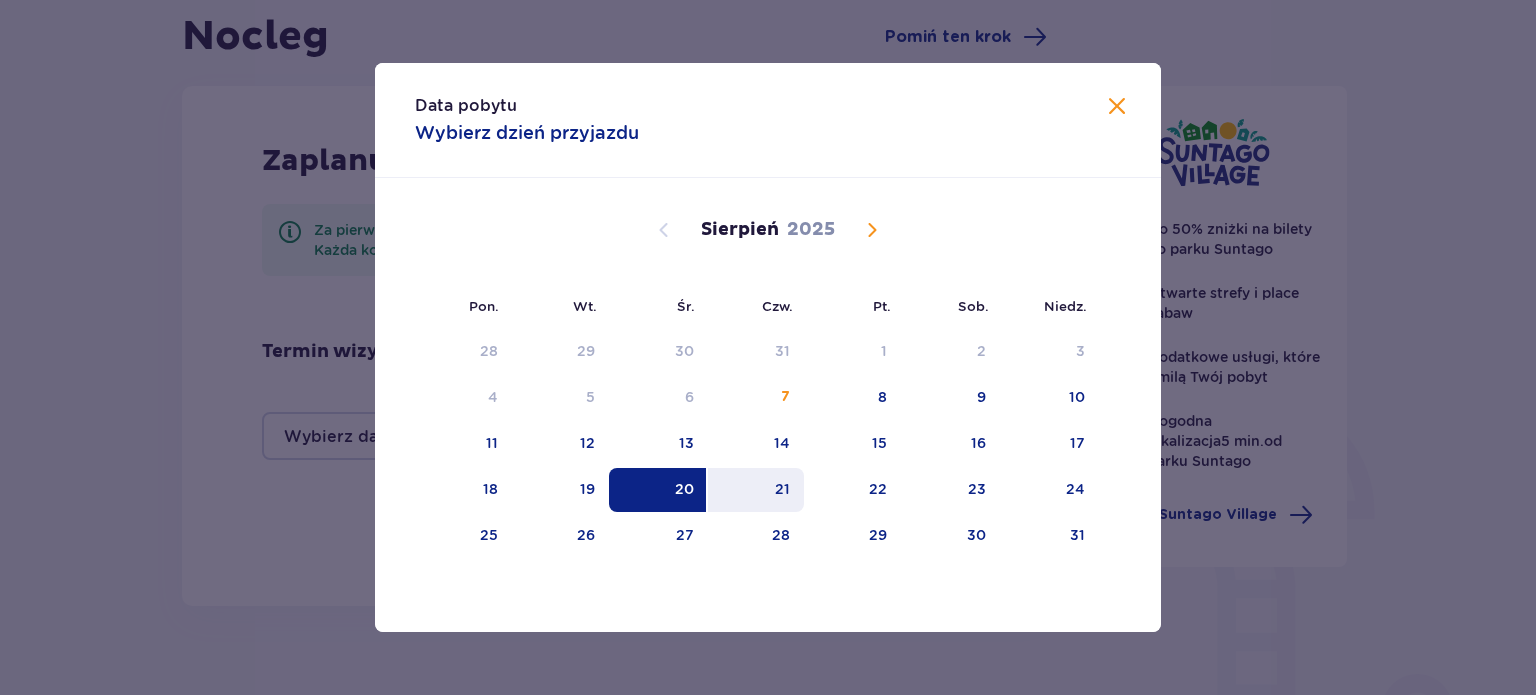 click on "21" at bounding box center (782, 489) 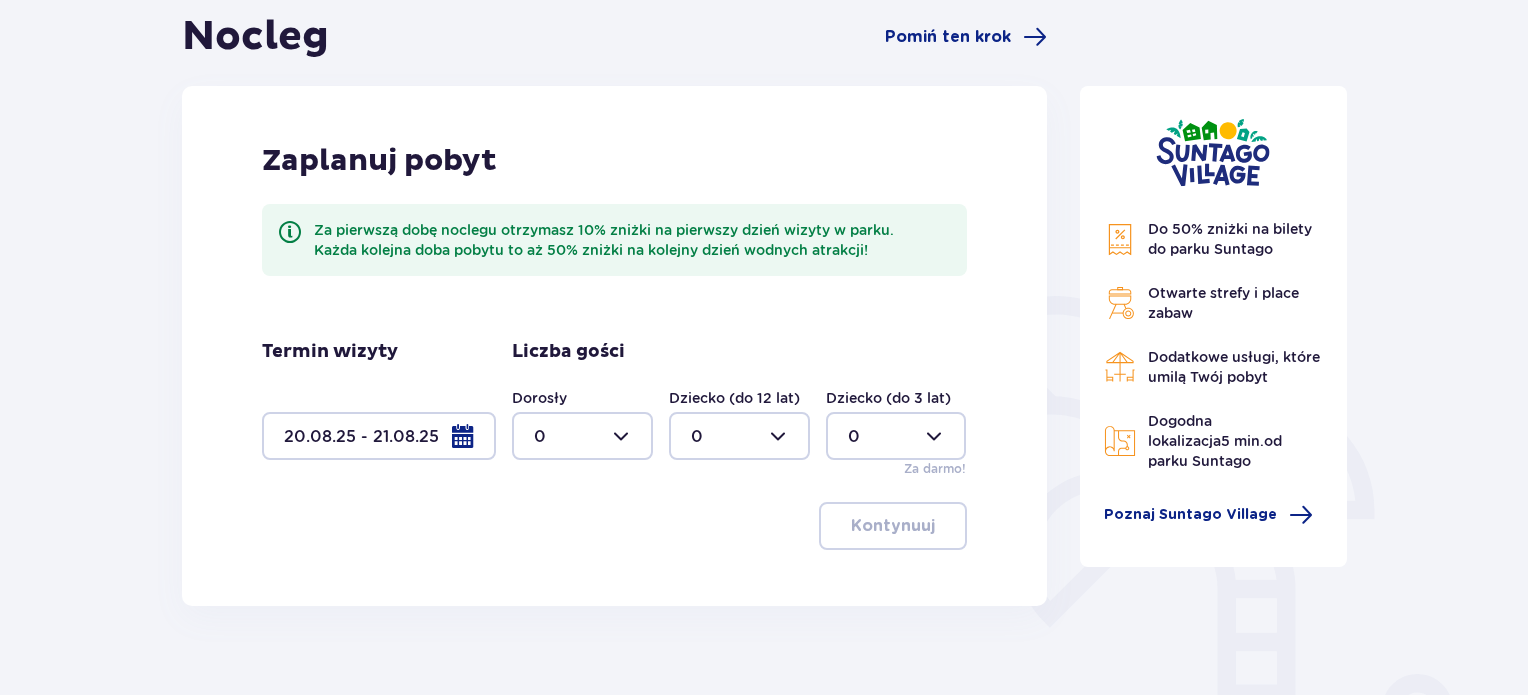 drag, startPoint x: 621, startPoint y: 427, endPoint x: 616, endPoint y: 440, distance: 13.928389 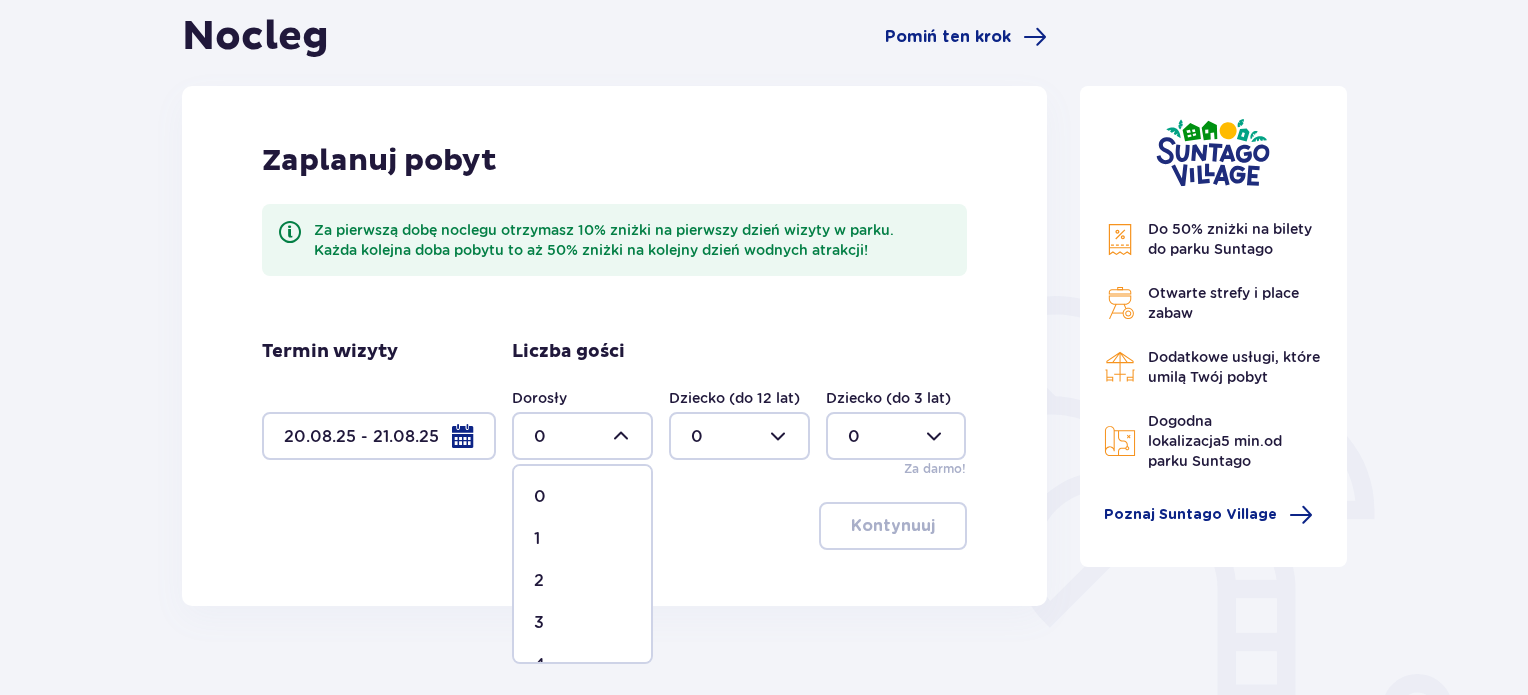 drag, startPoint x: 556, startPoint y: 531, endPoint x: 624, endPoint y: 511, distance: 70.88018 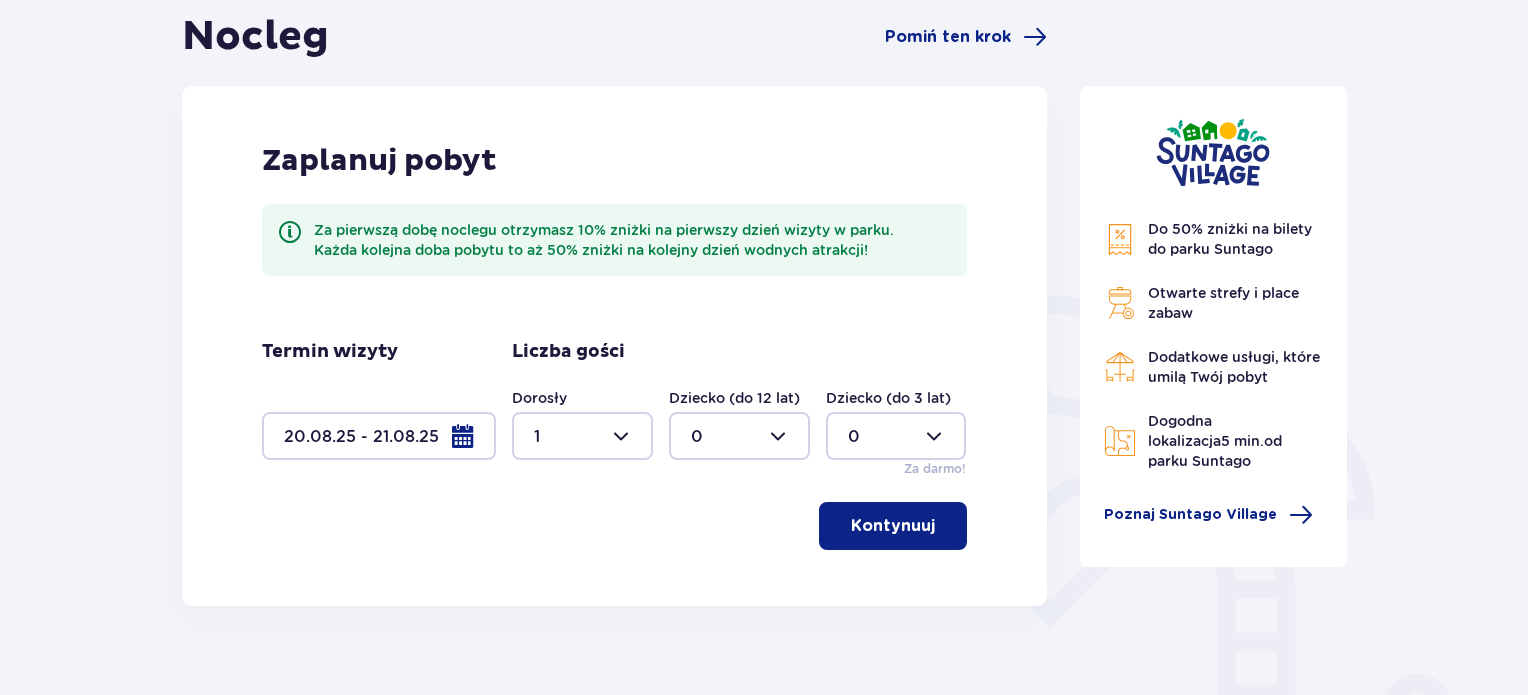 drag, startPoint x: 787, startPoint y: 427, endPoint x: 777, endPoint y: 435, distance: 12.806249 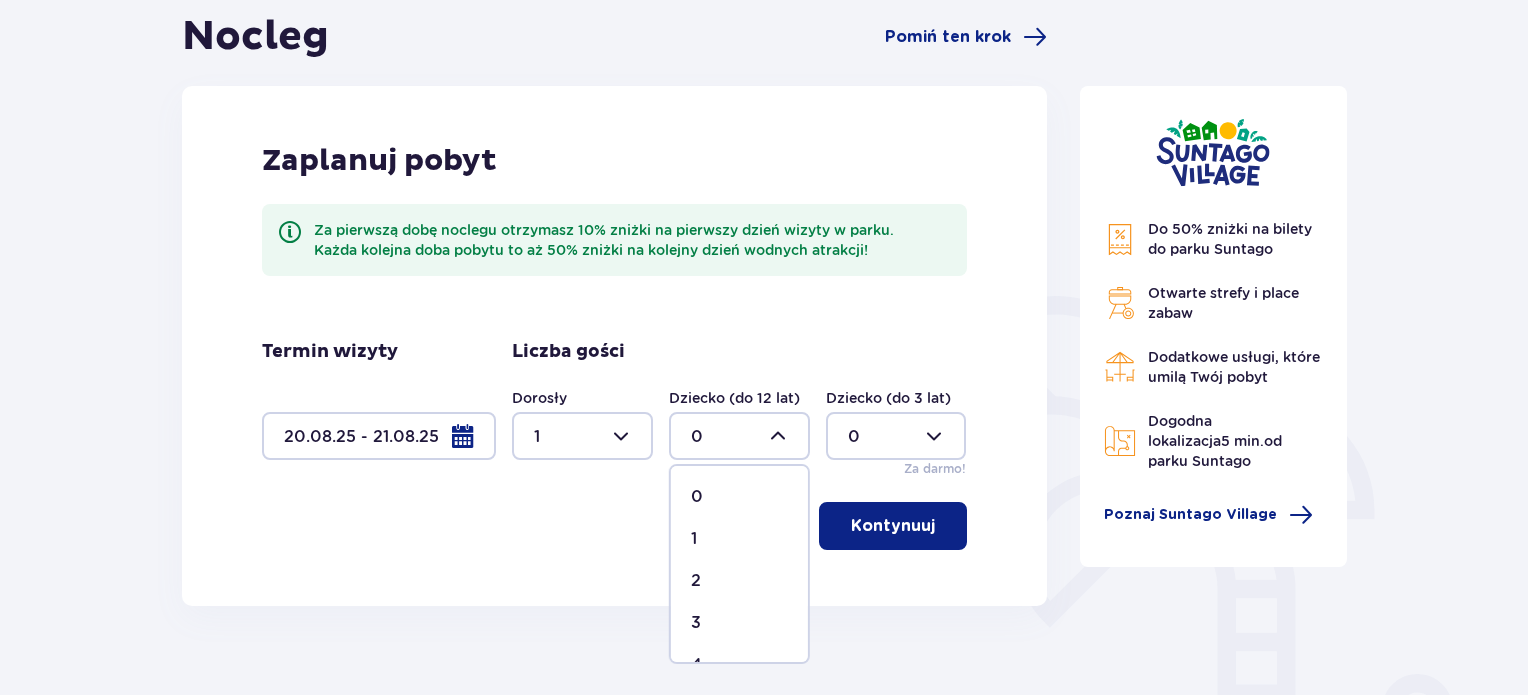 click on "1" at bounding box center [739, 539] 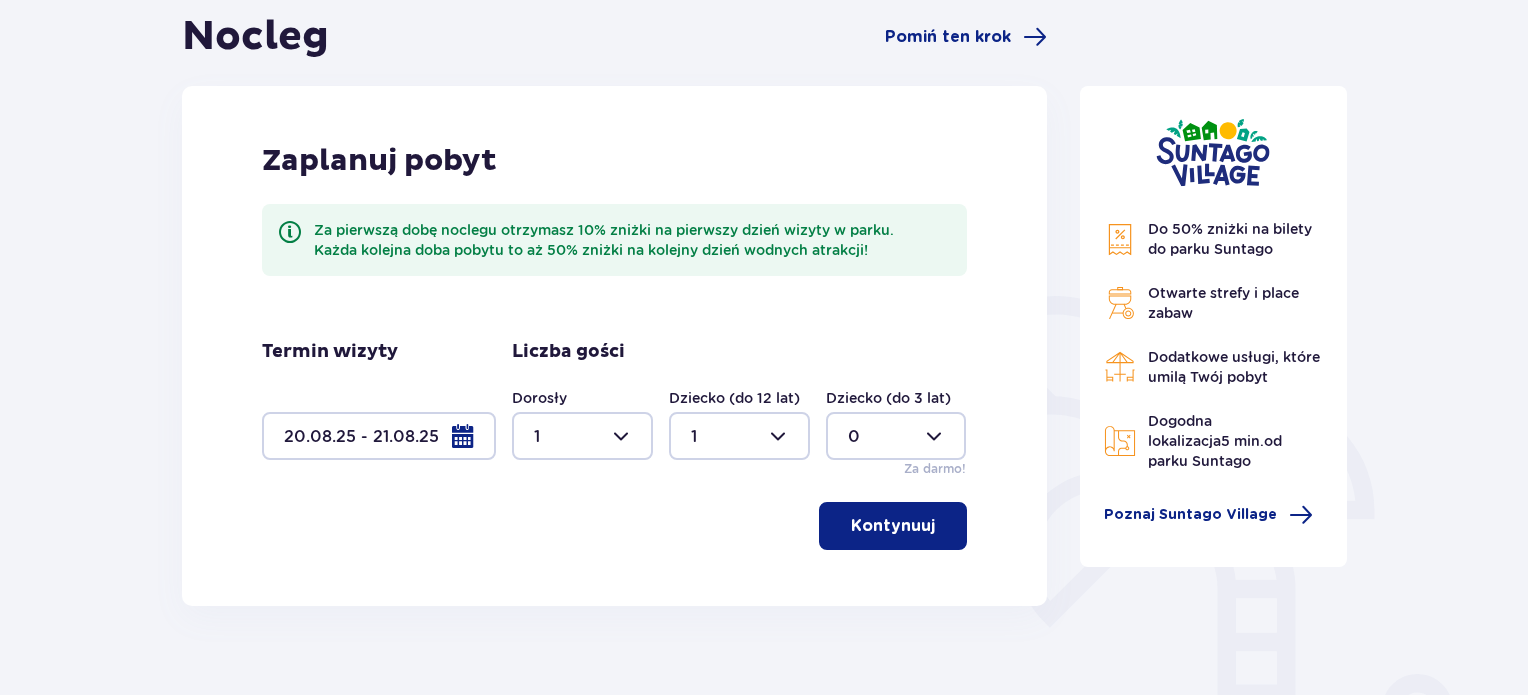 click on "Kontynuuj" at bounding box center (893, 526) 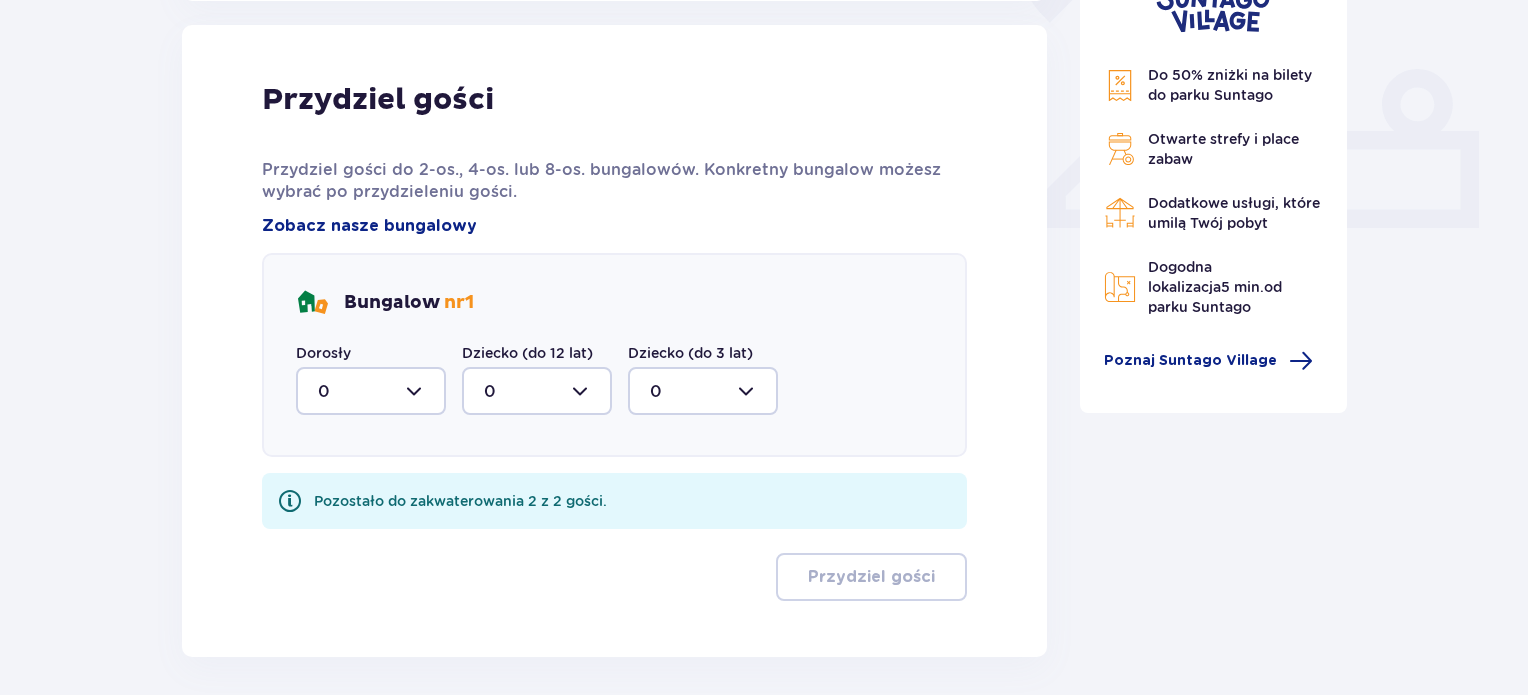 scroll, scrollTop: 806, scrollLeft: 0, axis: vertical 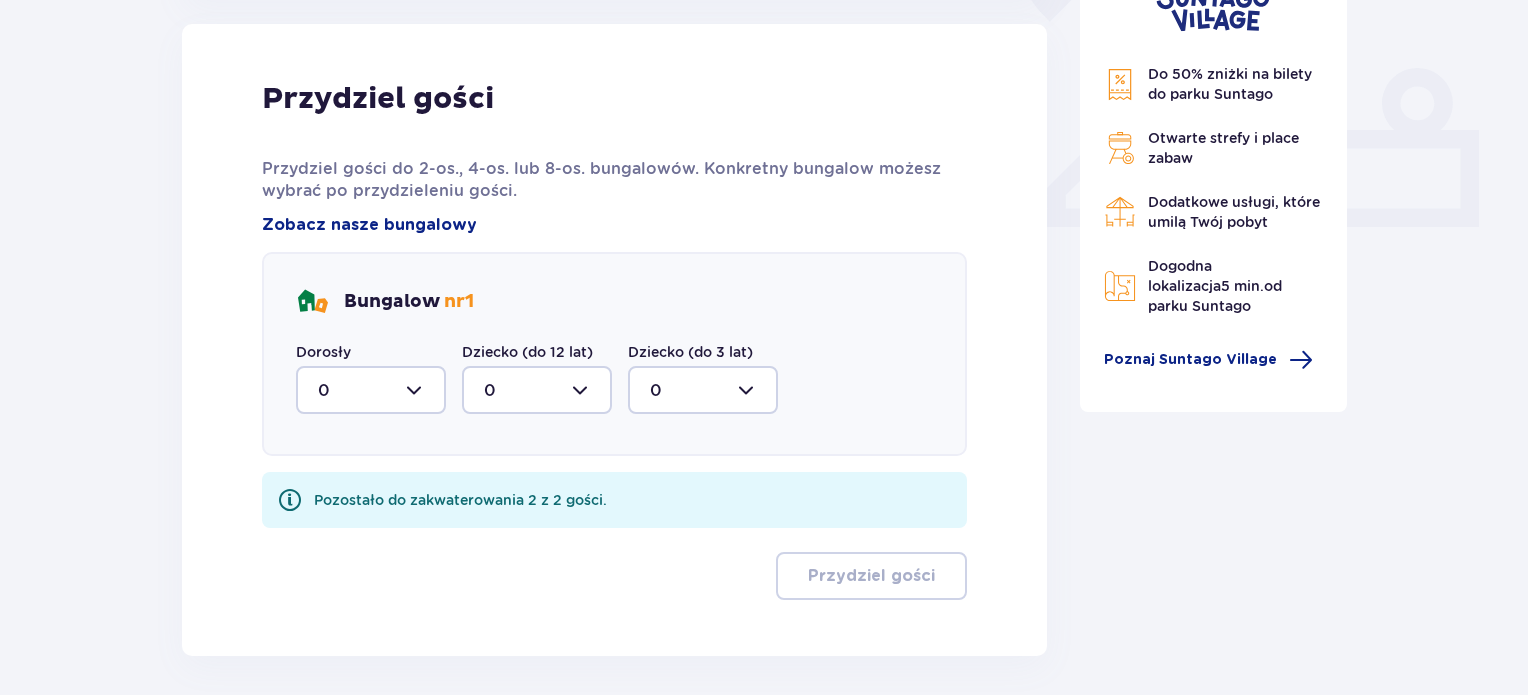 click at bounding box center (371, 390) 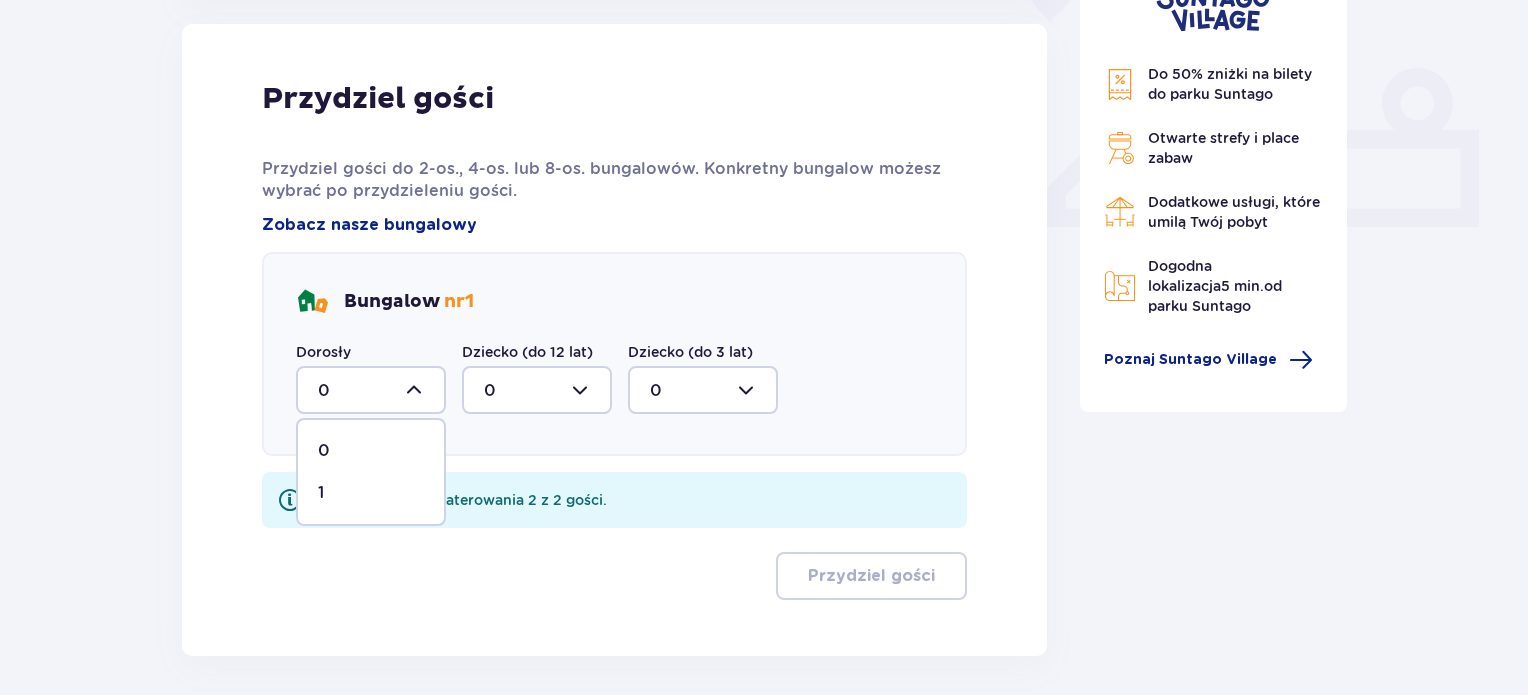 click on "1" at bounding box center [371, 493] 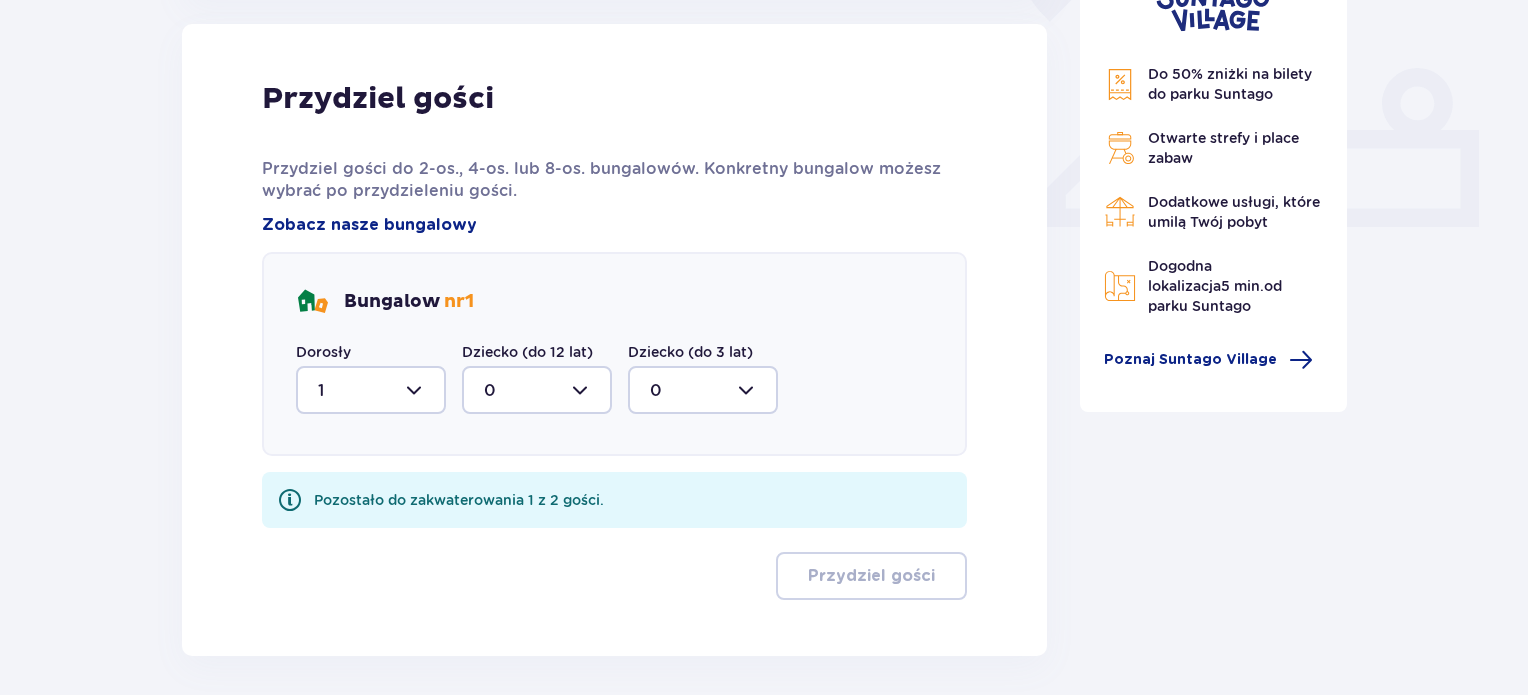 click at bounding box center [537, 390] 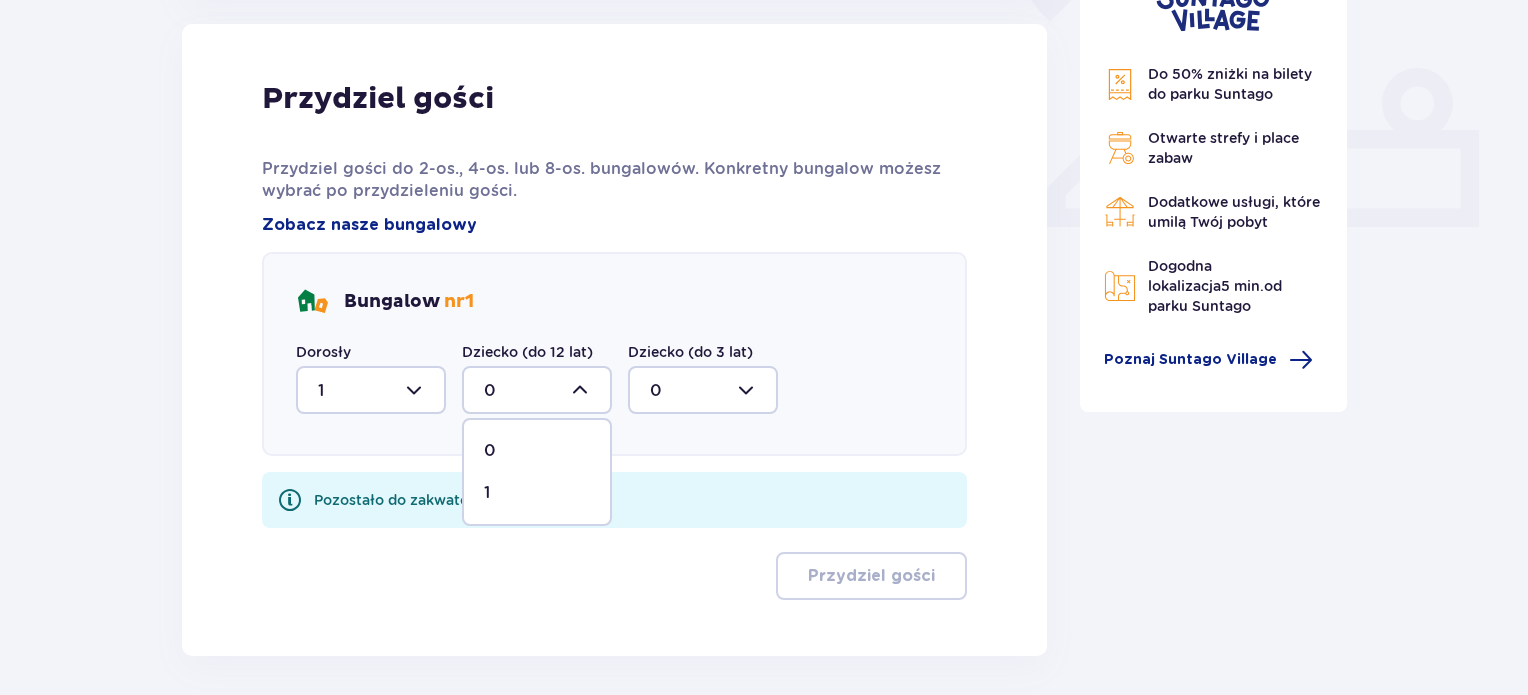 drag, startPoint x: 499, startPoint y: 491, endPoint x: 548, endPoint y: 513, distance: 53.712196 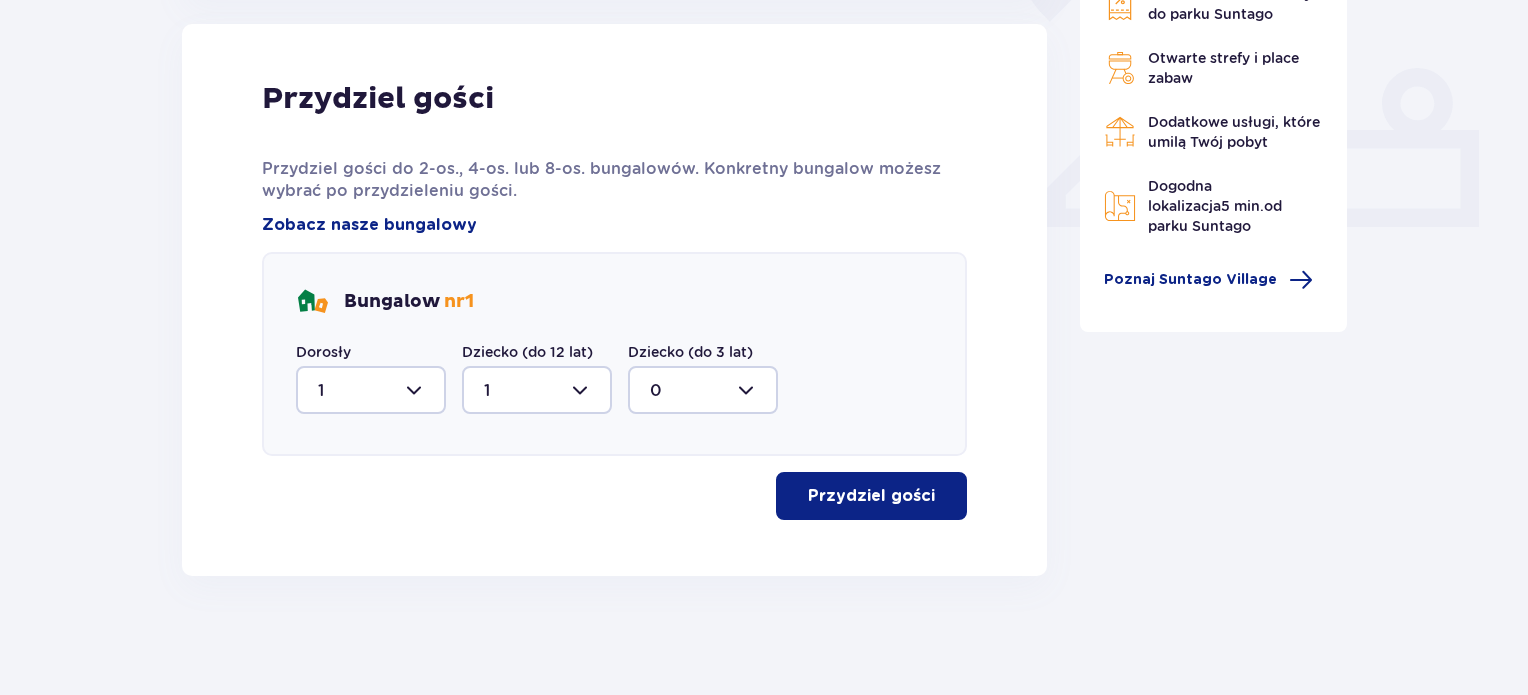 click on "Przydziel gości" at bounding box center [871, 496] 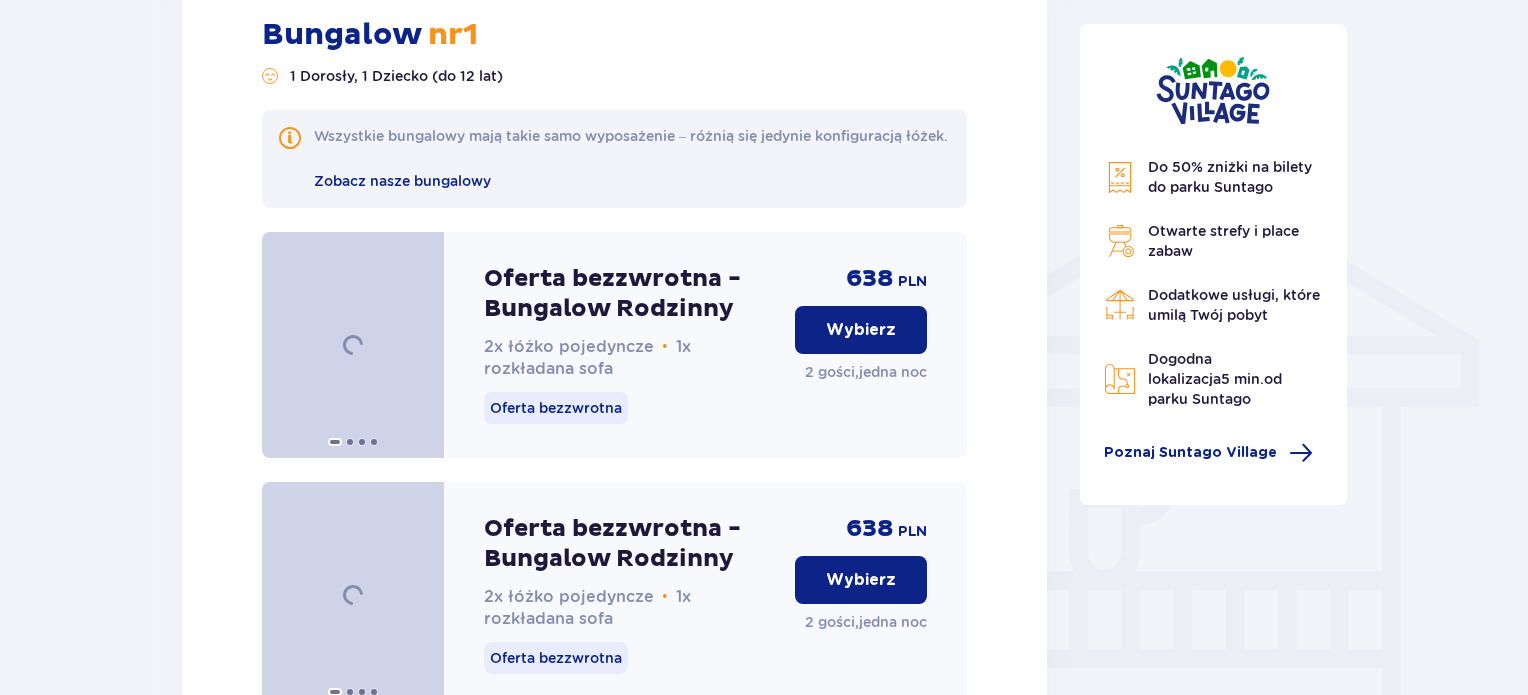 scroll, scrollTop: 1481, scrollLeft: 0, axis: vertical 